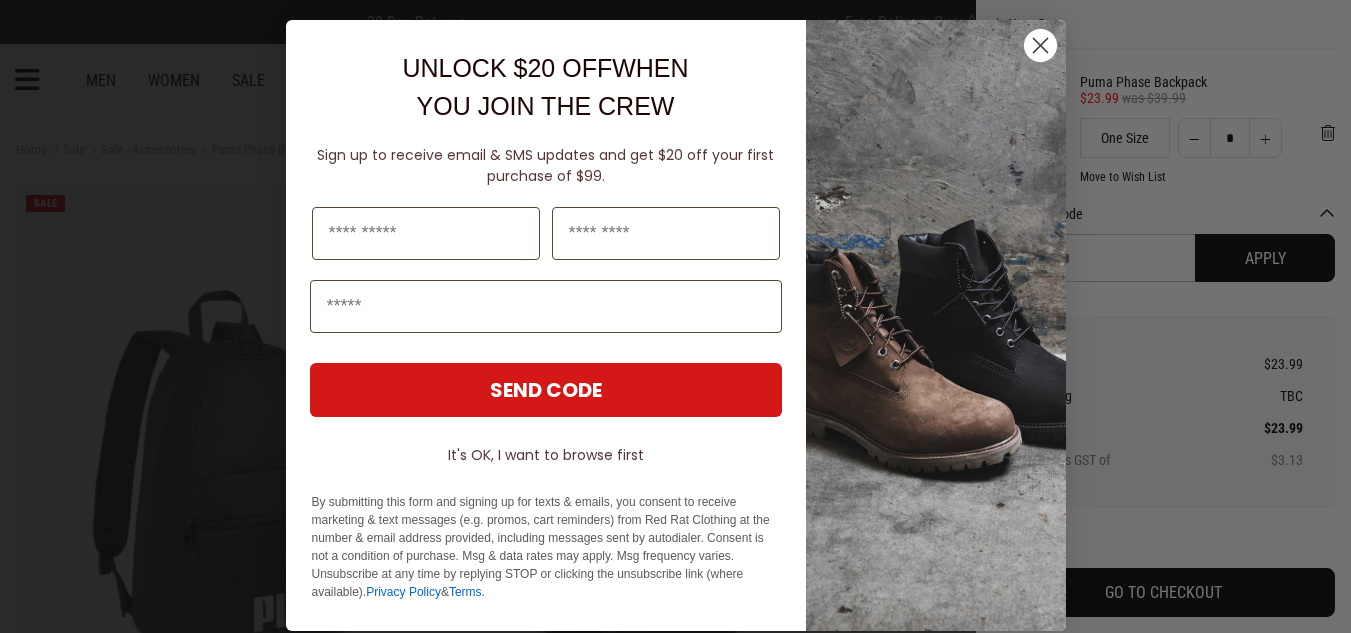 click at bounding box center (546, 306) 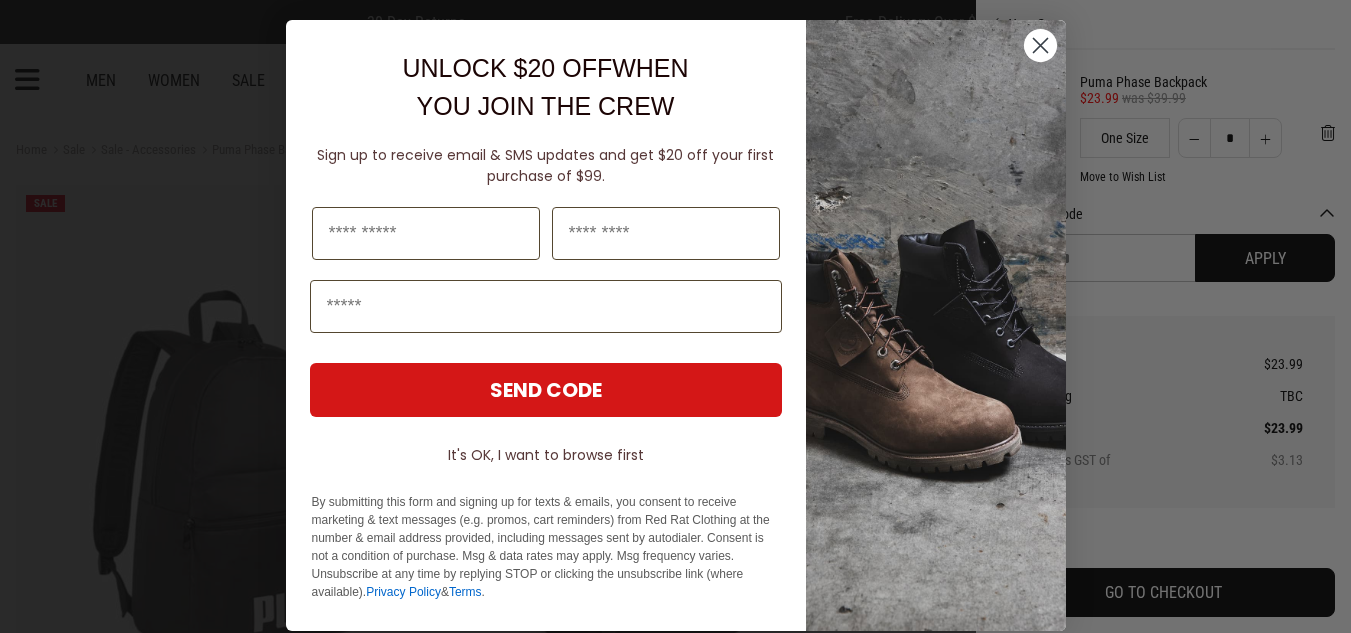 click 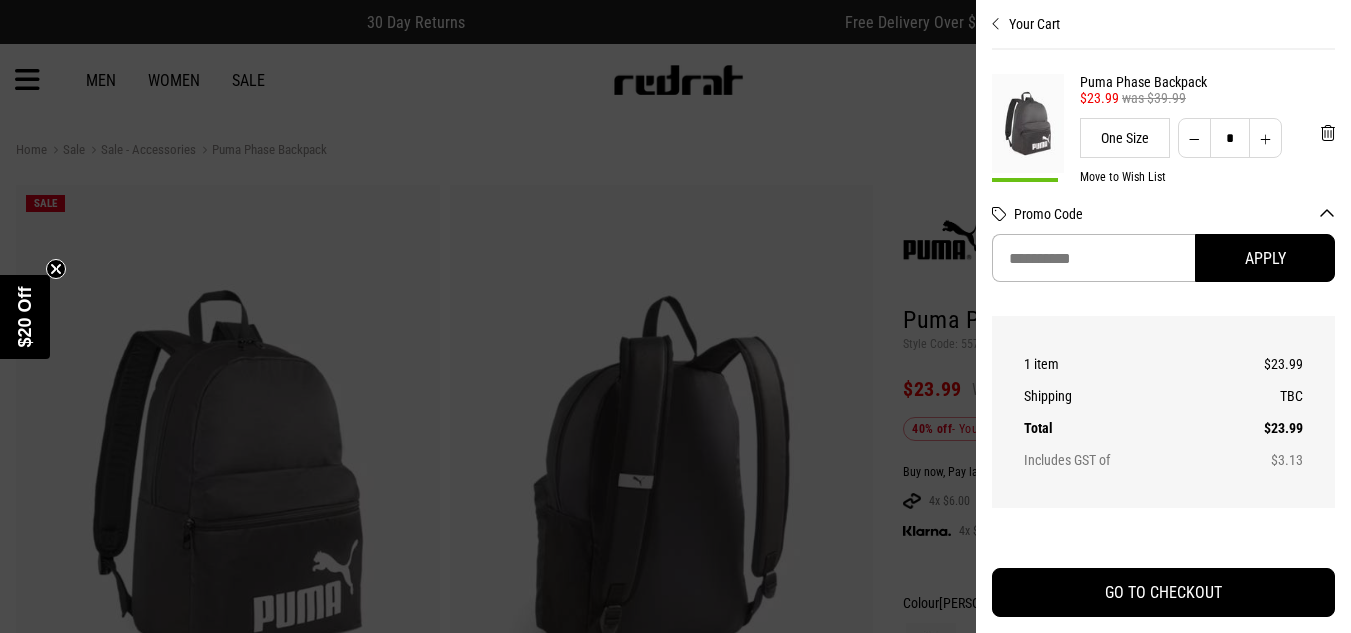 scroll, scrollTop: 607, scrollLeft: 0, axis: vertical 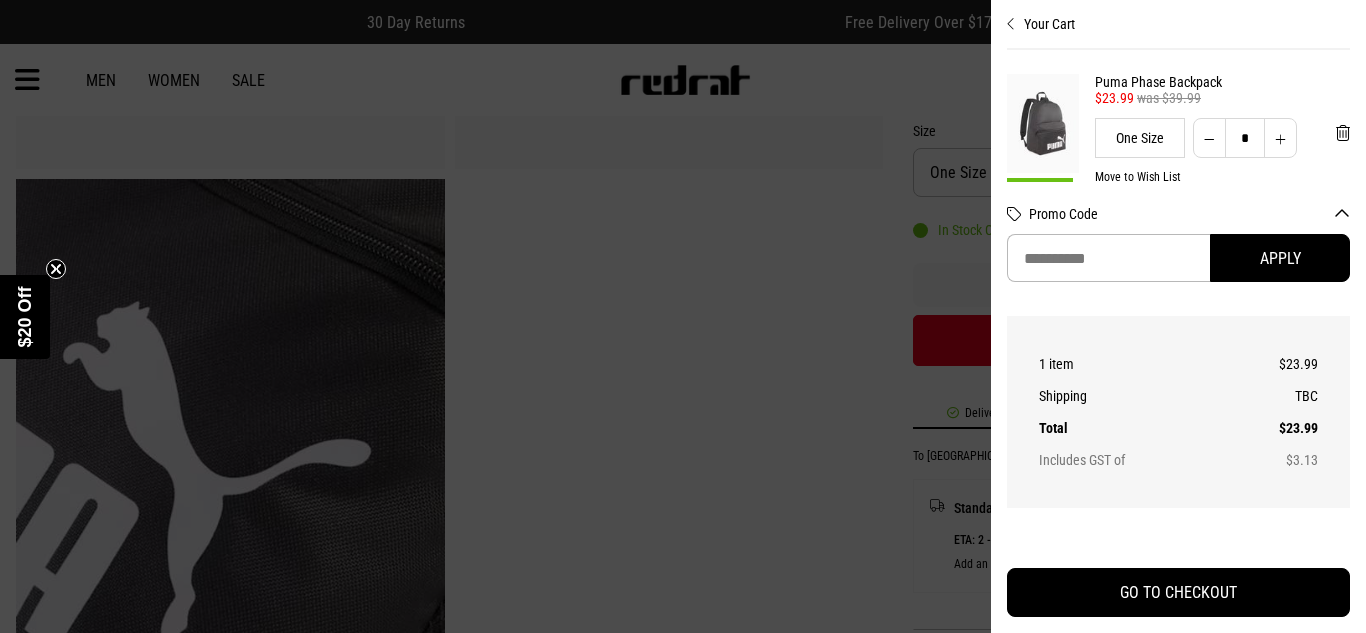 click at bounding box center (1011, 24) 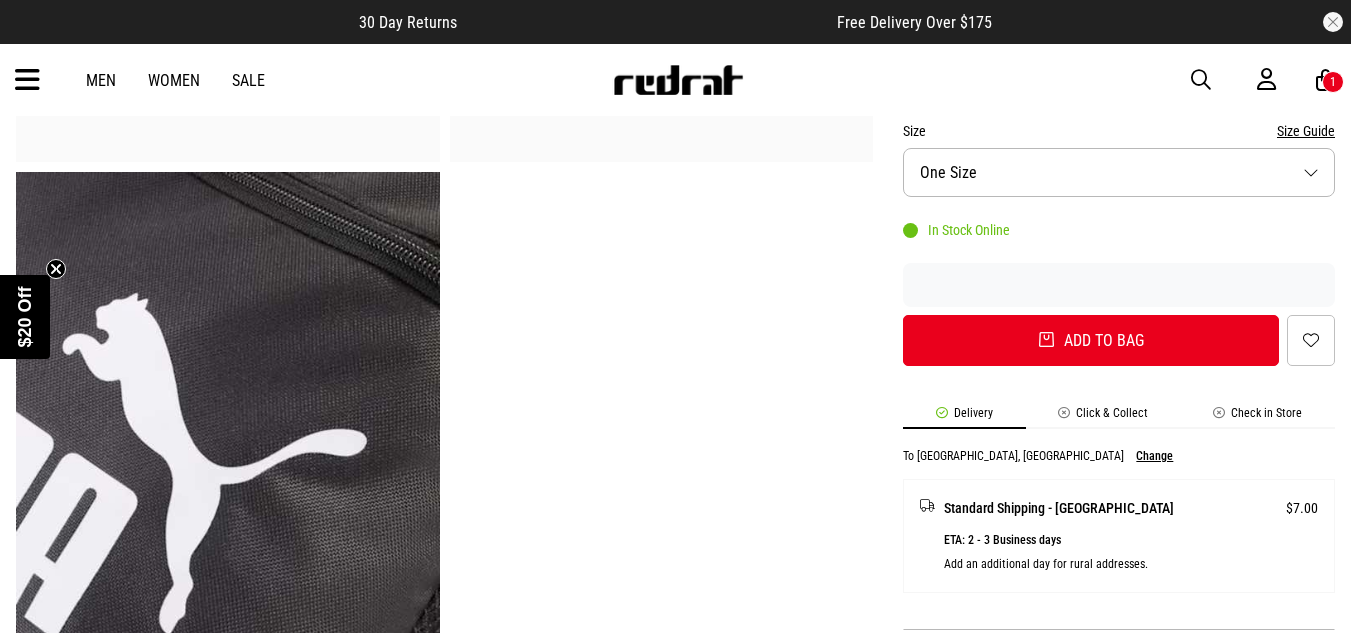 scroll, scrollTop: 0, scrollLeft: 0, axis: both 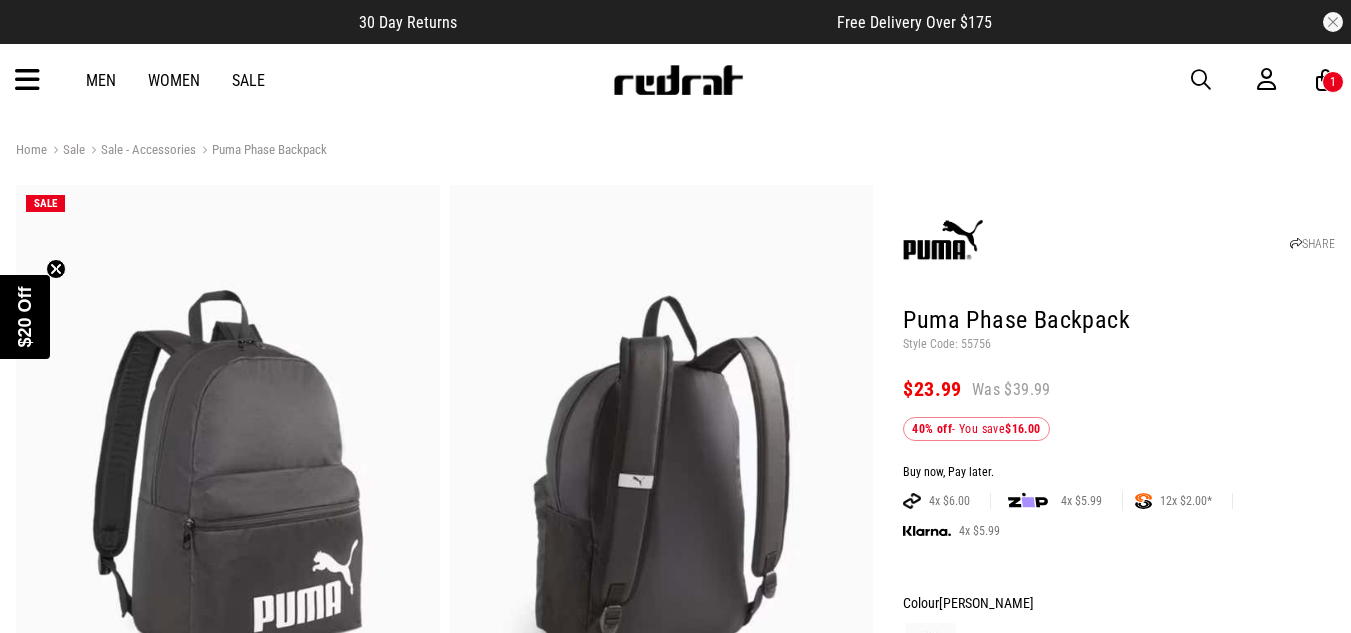 click on "Sale" at bounding box center (66, 151) 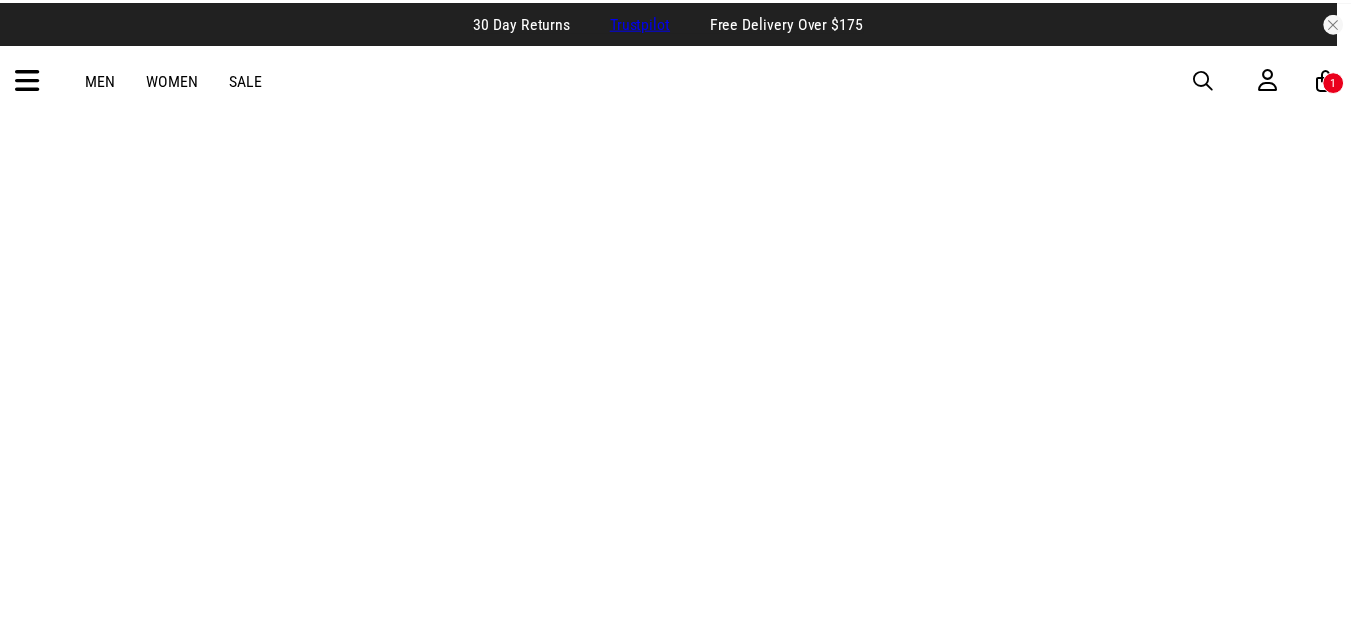 scroll, scrollTop: 0, scrollLeft: 0, axis: both 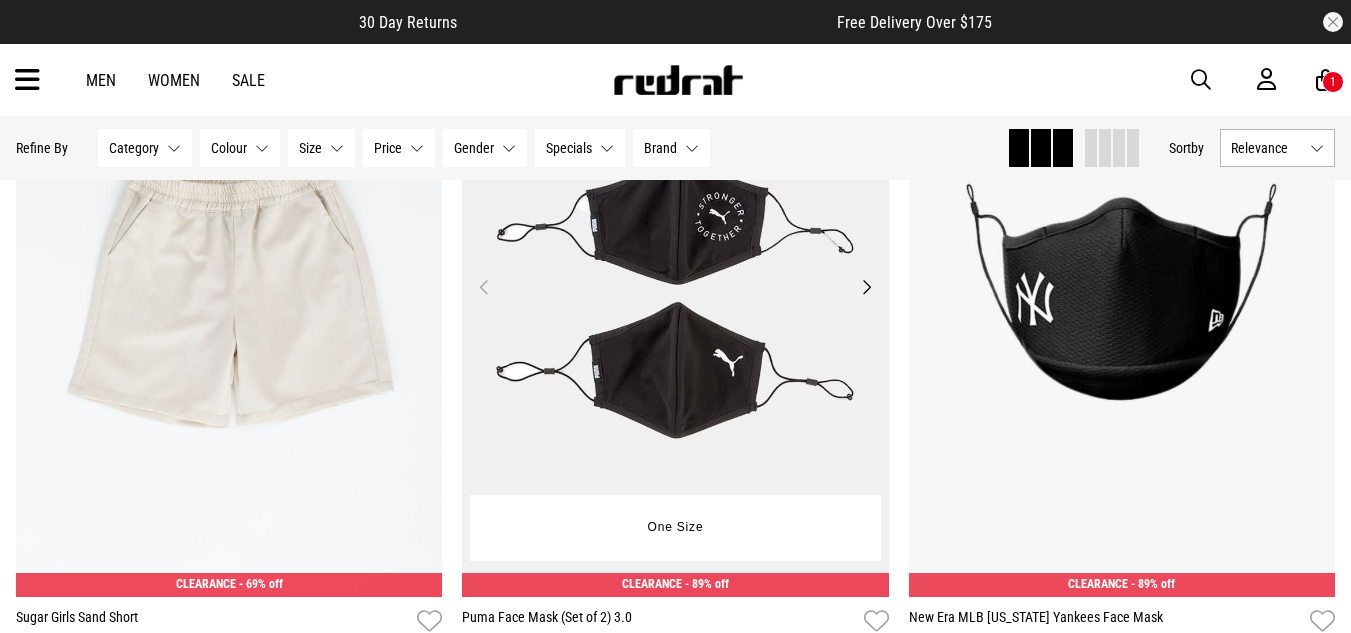 click at bounding box center [675, 299] 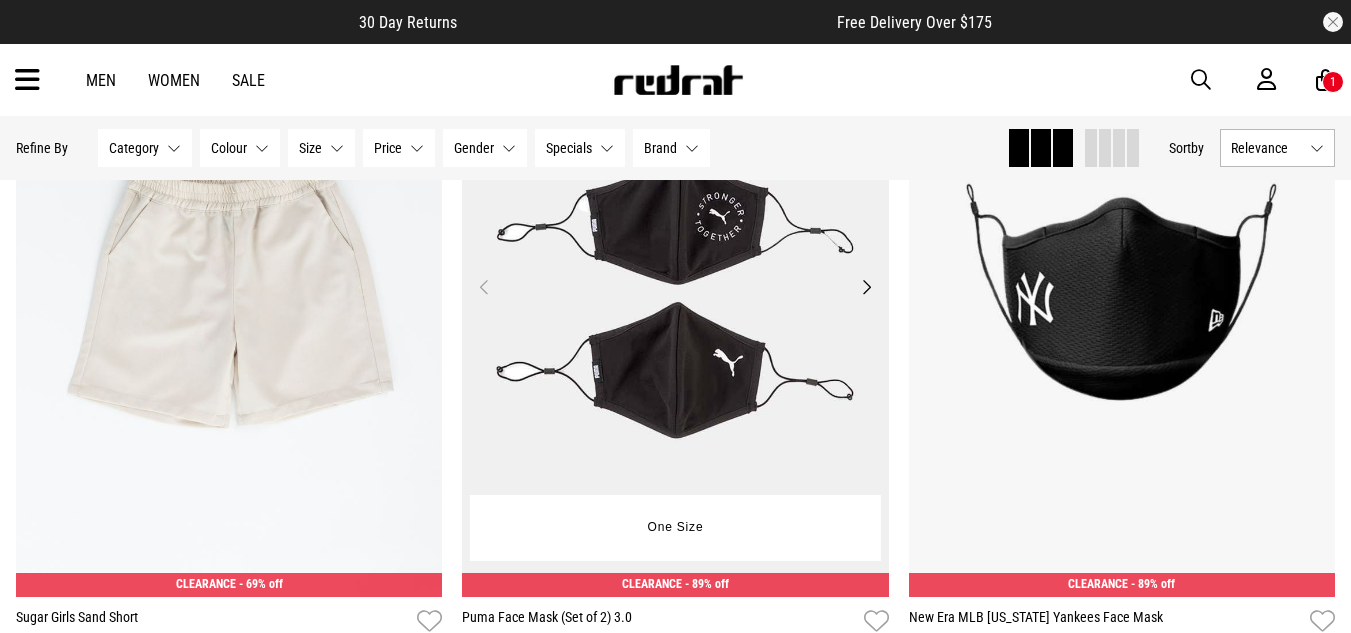 scroll, scrollTop: 5823, scrollLeft: 0, axis: vertical 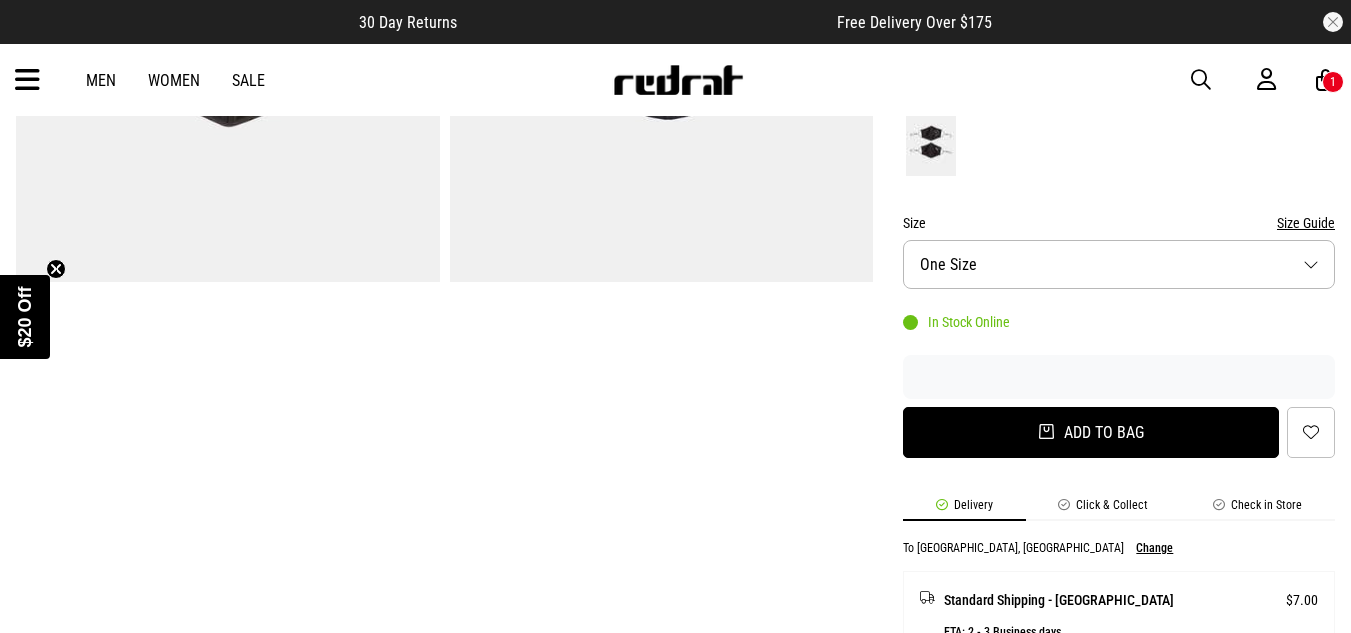 click on "Add to bag" at bounding box center (1091, 432) 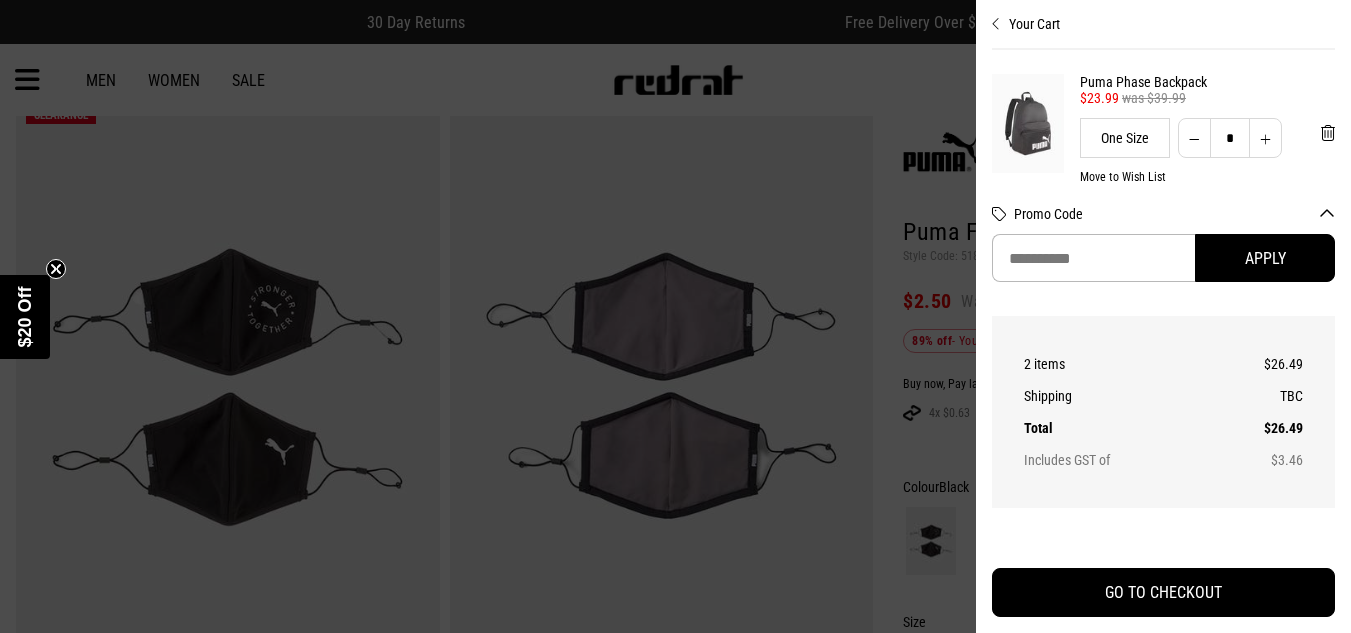 scroll, scrollTop: 0, scrollLeft: 0, axis: both 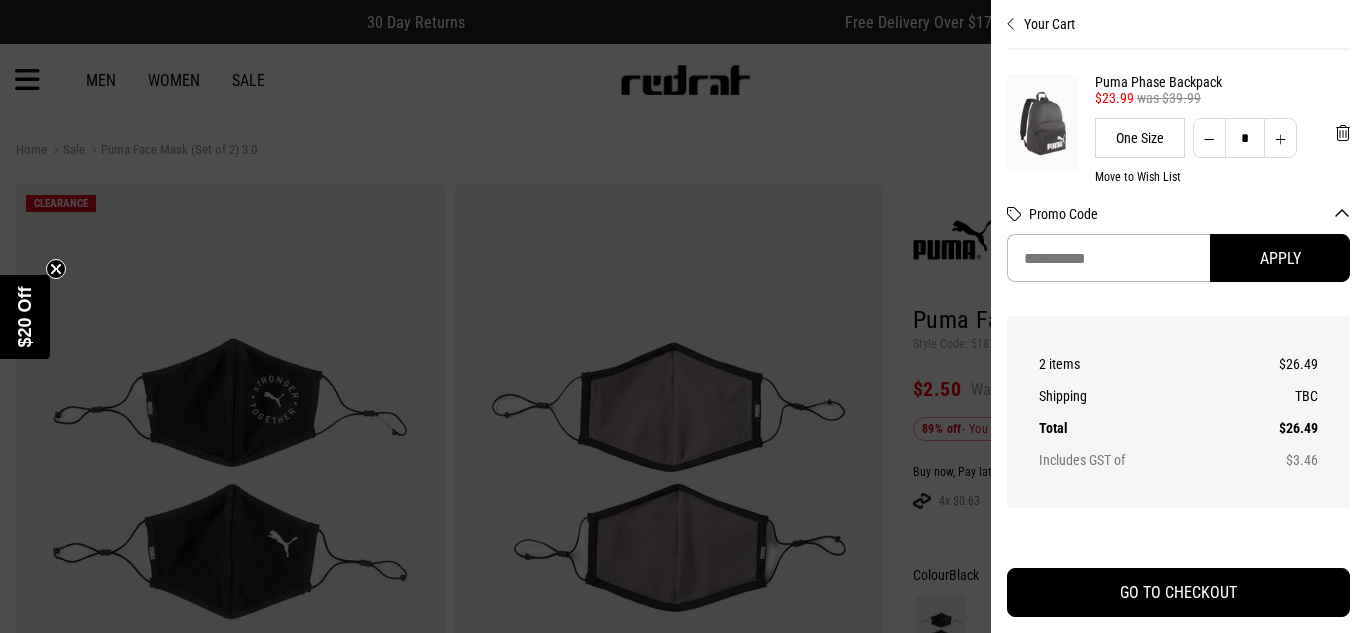 click at bounding box center (1011, 24) 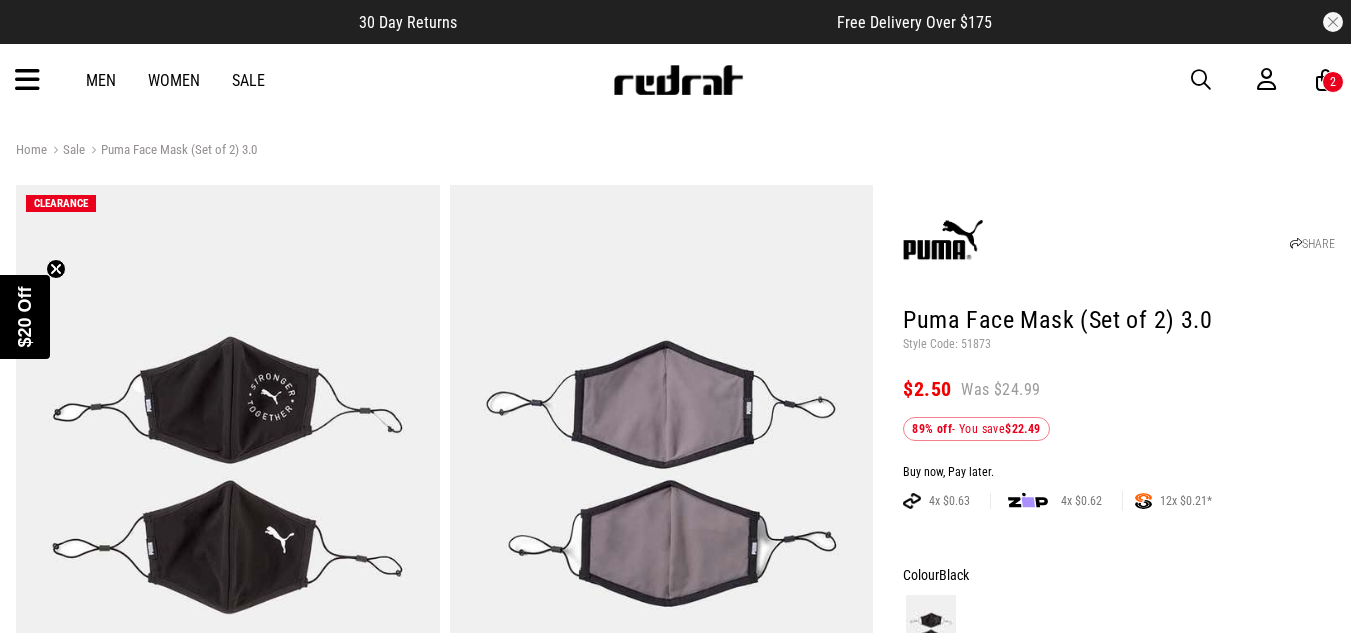 scroll, scrollTop: 196, scrollLeft: 0, axis: vertical 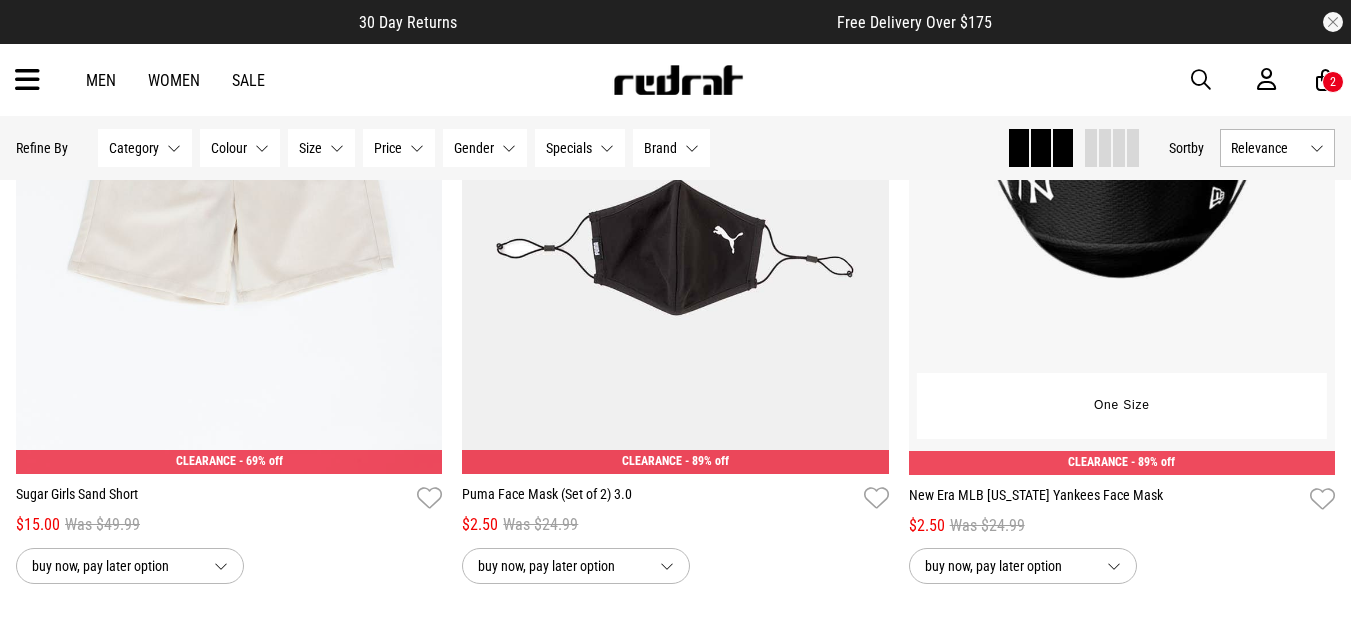 click at bounding box center [1122, 176] 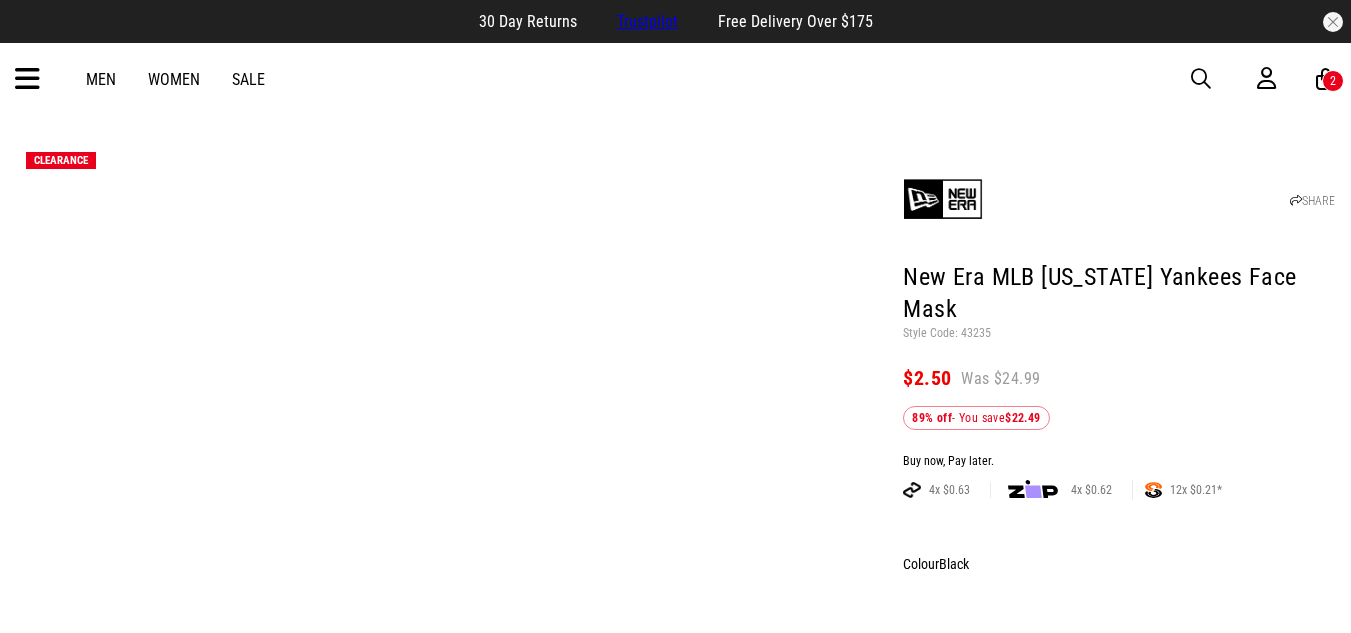 scroll, scrollTop: 0, scrollLeft: 0, axis: both 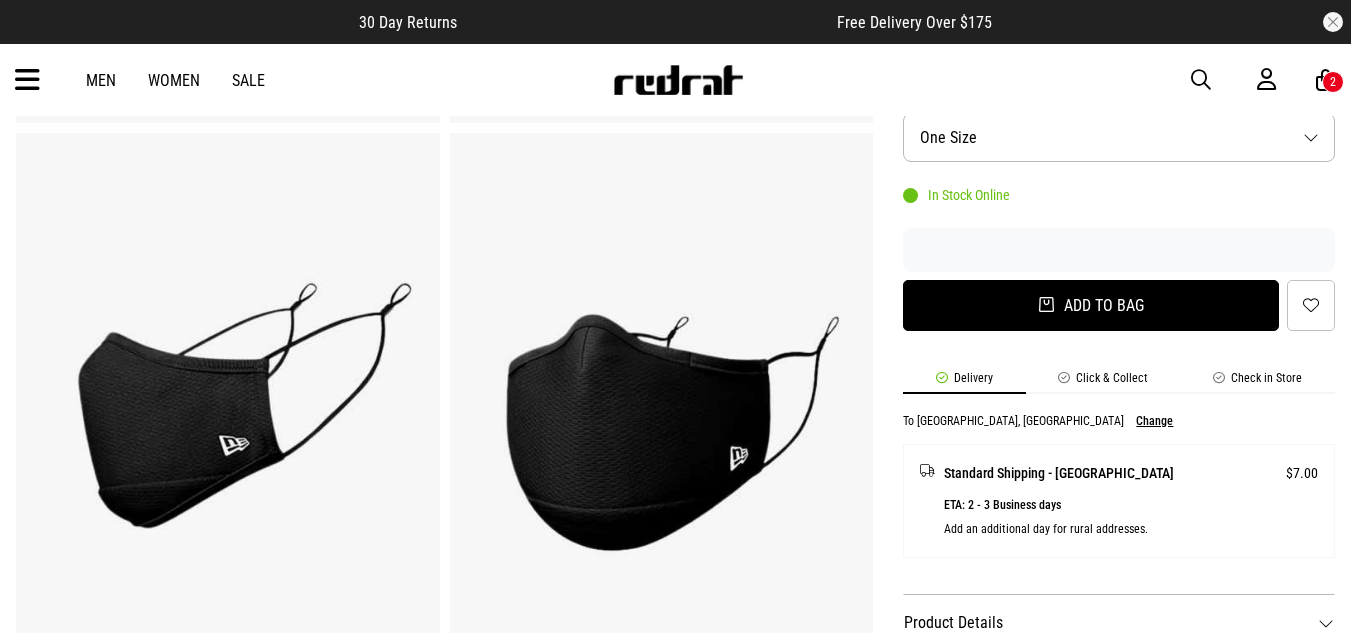 click on "Add to bag" at bounding box center (1091, 305) 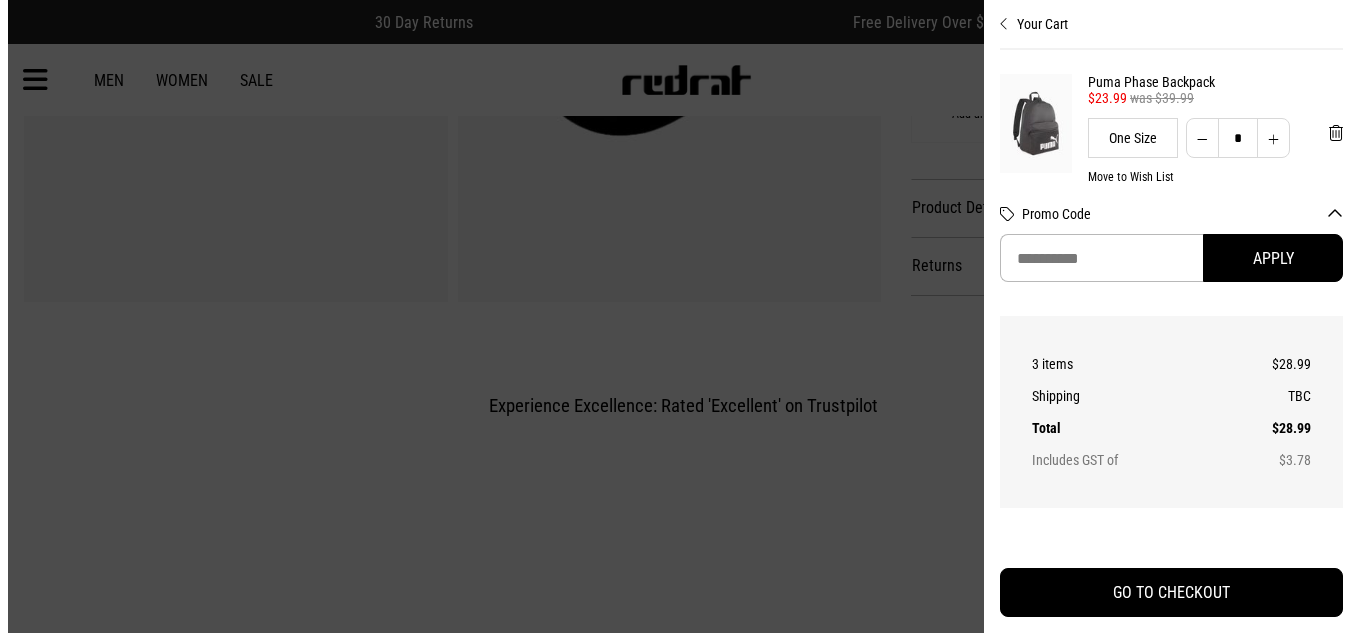 scroll, scrollTop: 1069, scrollLeft: 0, axis: vertical 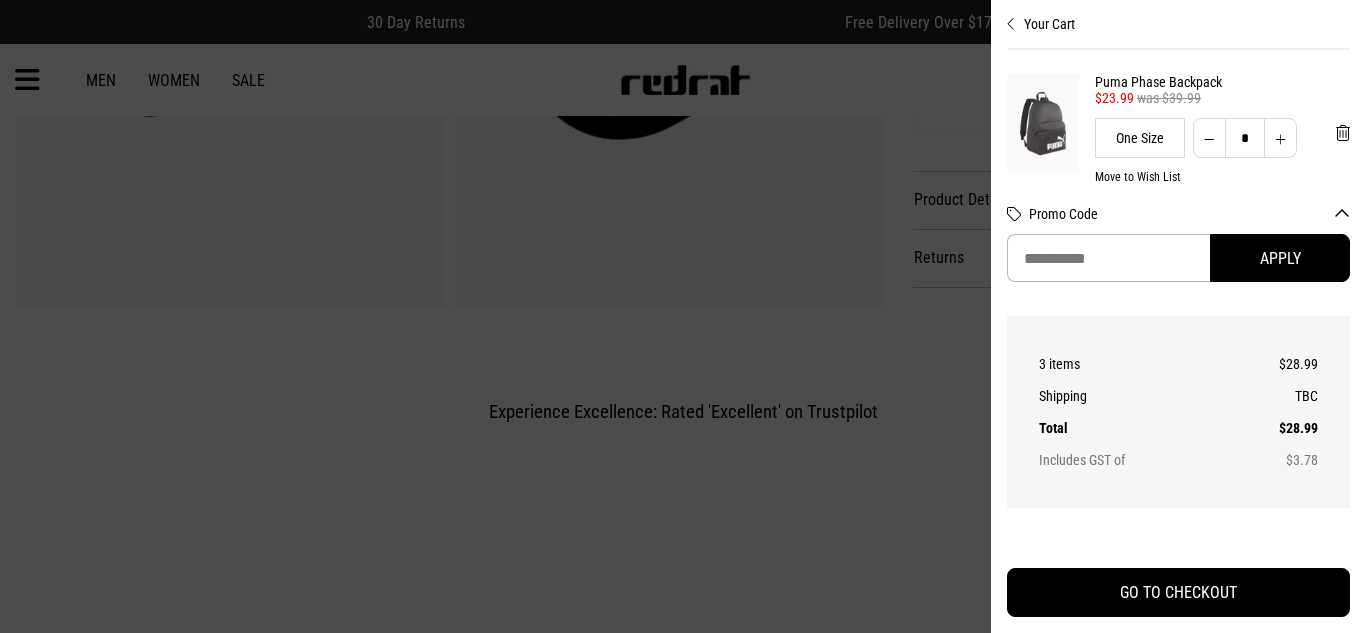 click at bounding box center (683, 316) 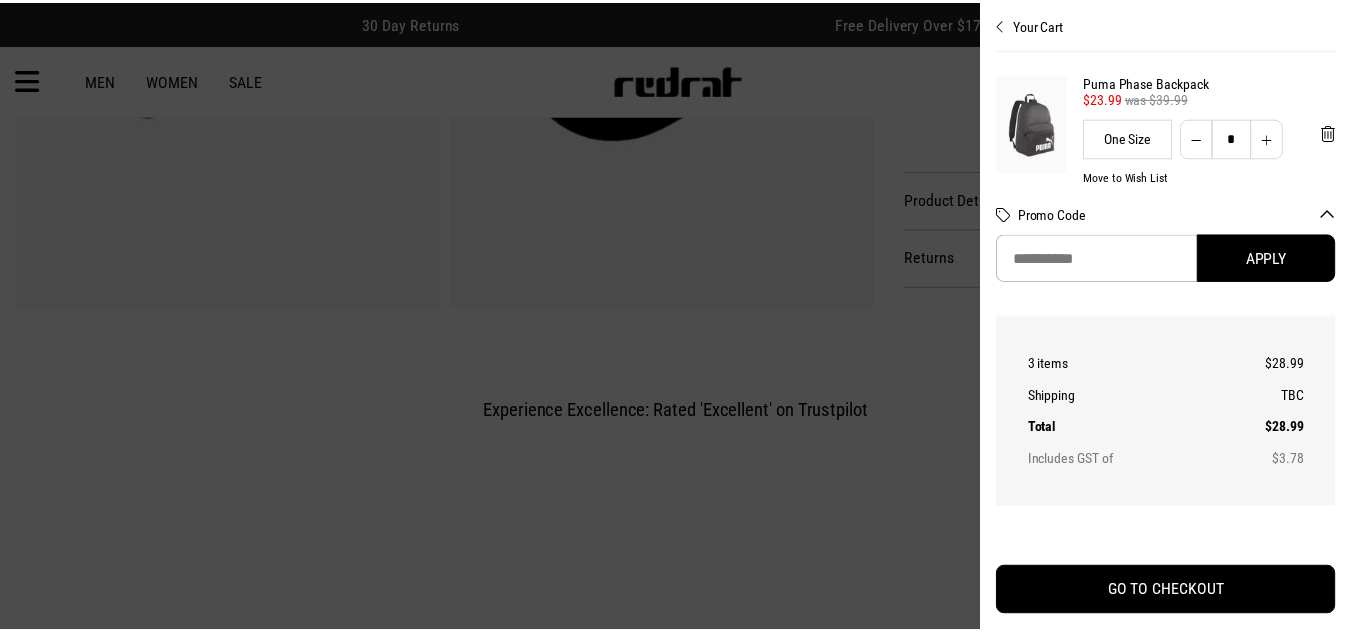 scroll, scrollTop: 1062, scrollLeft: 0, axis: vertical 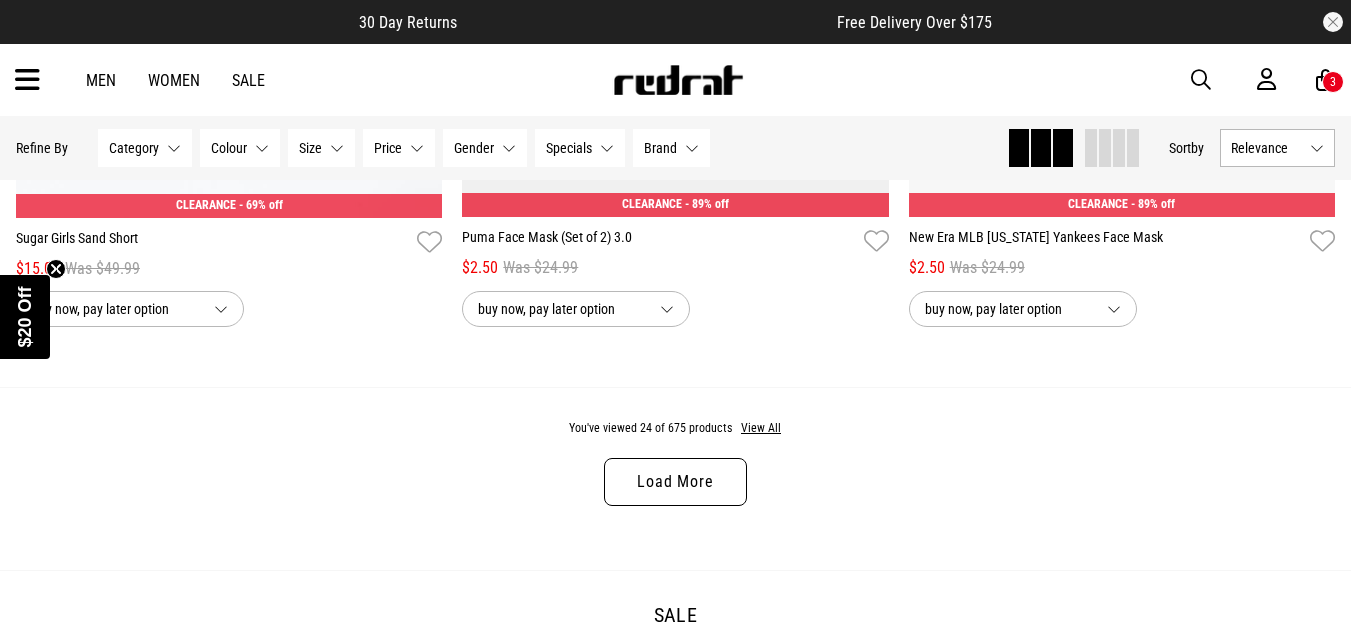 click on "Load More" at bounding box center (675, 482) 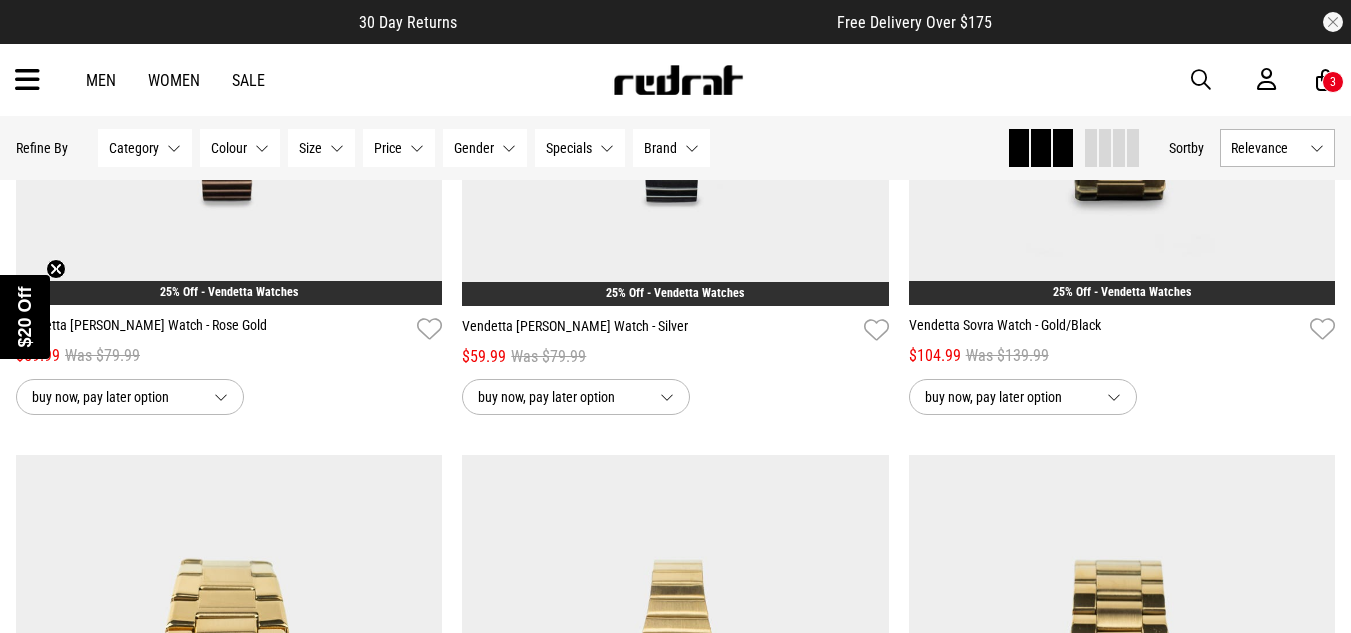 scroll, scrollTop: 8509, scrollLeft: 0, axis: vertical 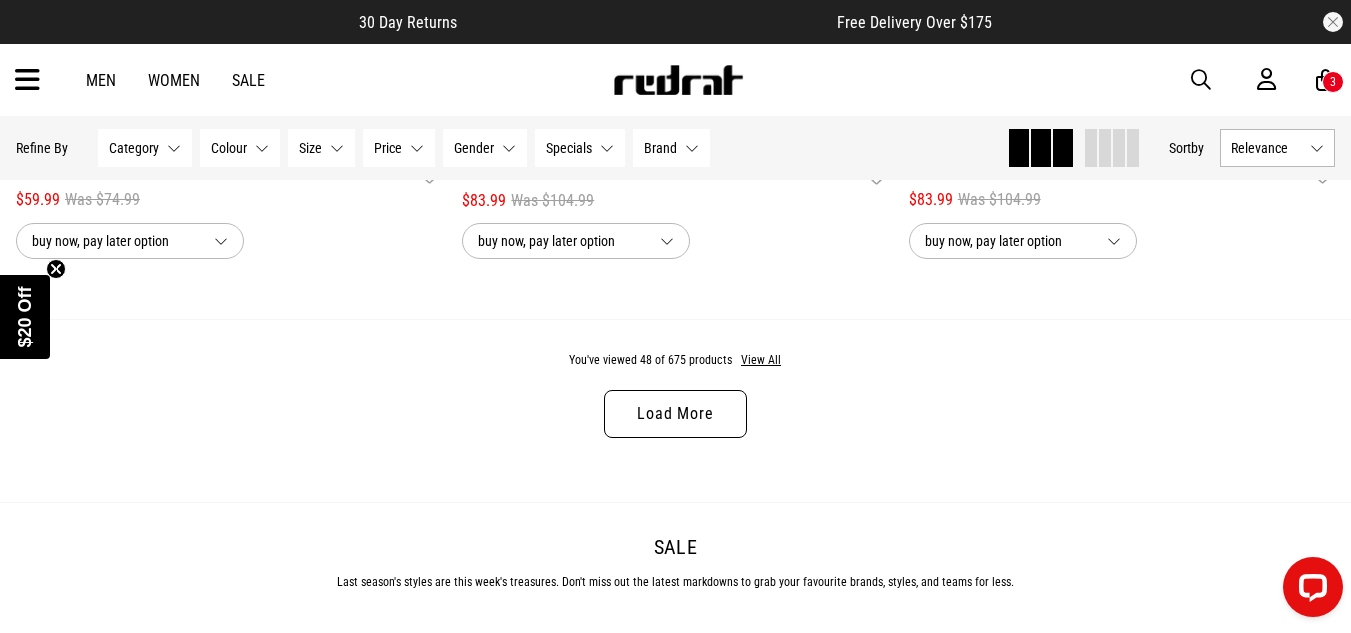 click on "Load More" at bounding box center [675, 414] 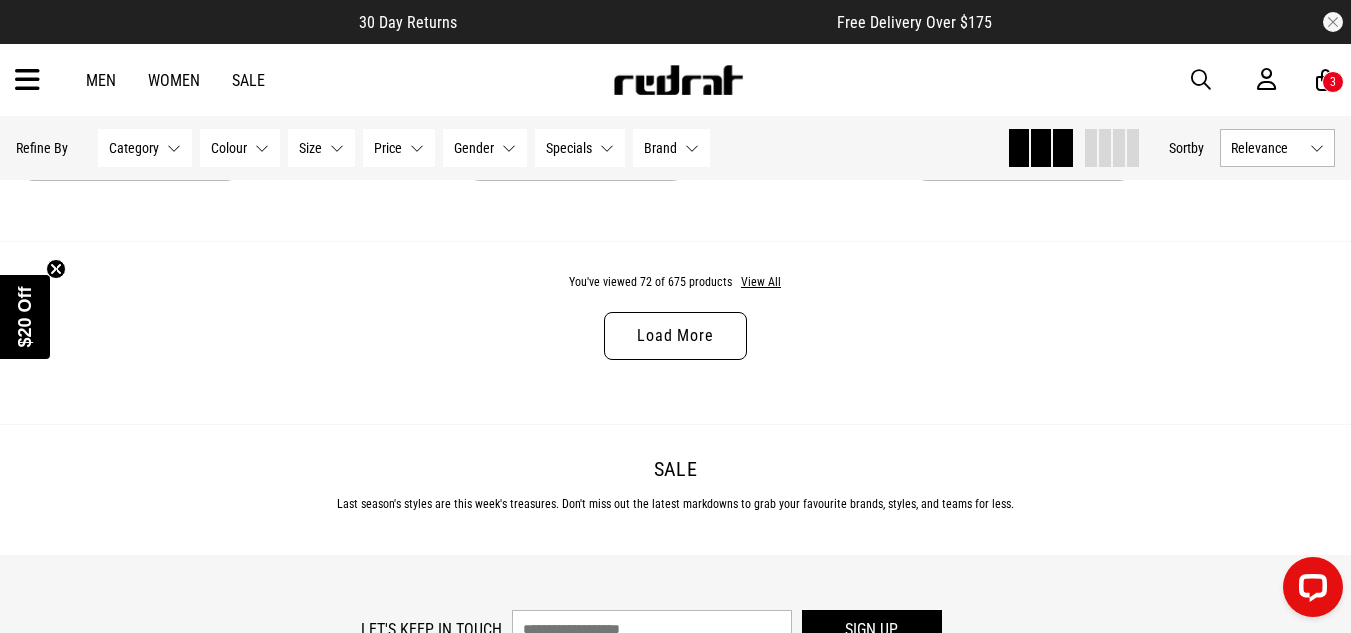 scroll, scrollTop: 18048, scrollLeft: 0, axis: vertical 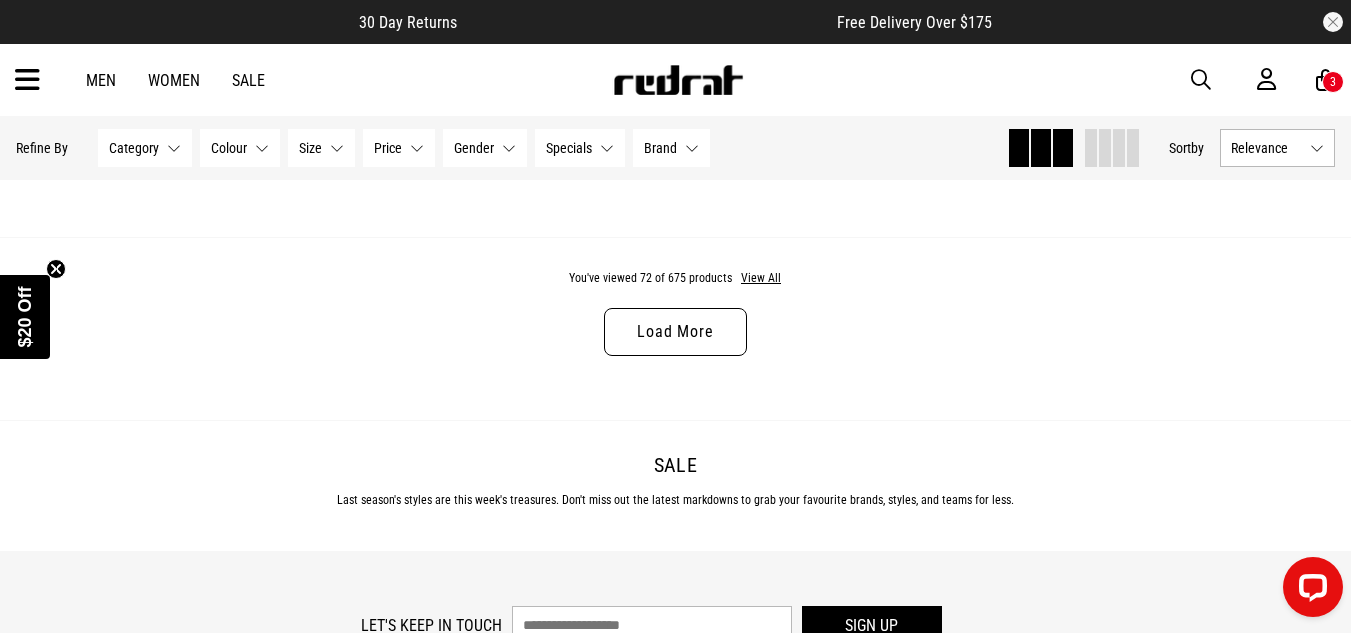 click on "Load More" at bounding box center (675, 332) 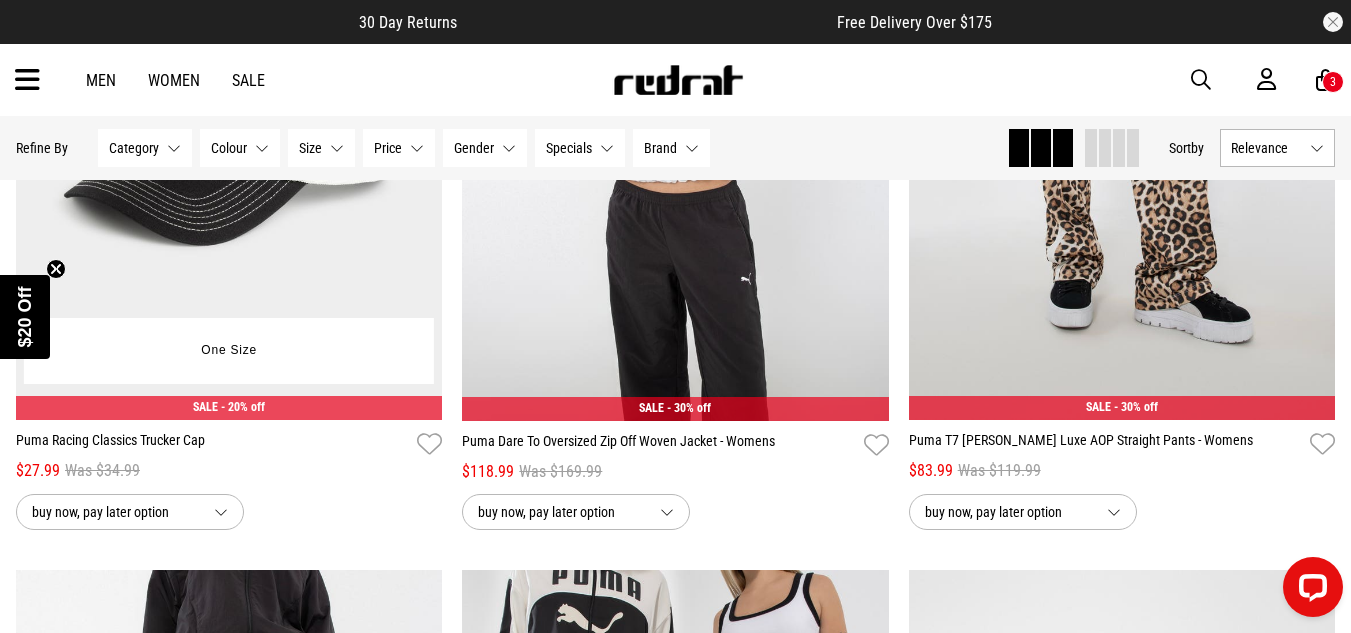 scroll, scrollTop: 20308, scrollLeft: 0, axis: vertical 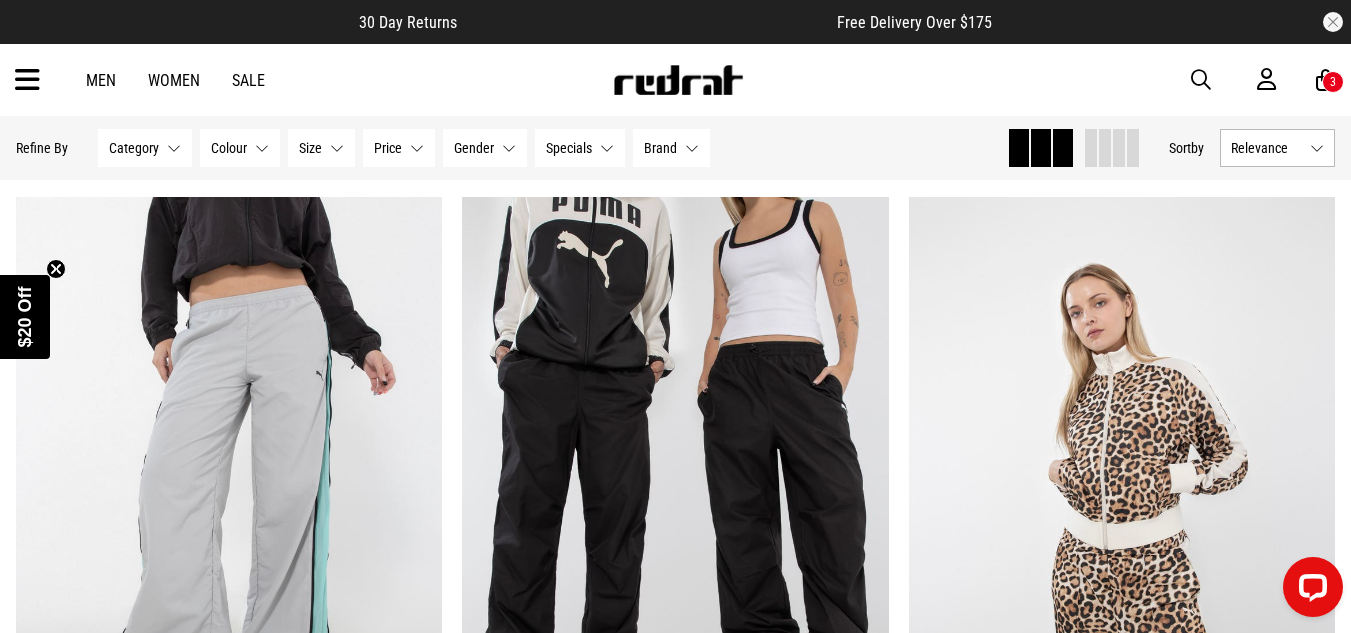click on "Price" at bounding box center [388, 148] 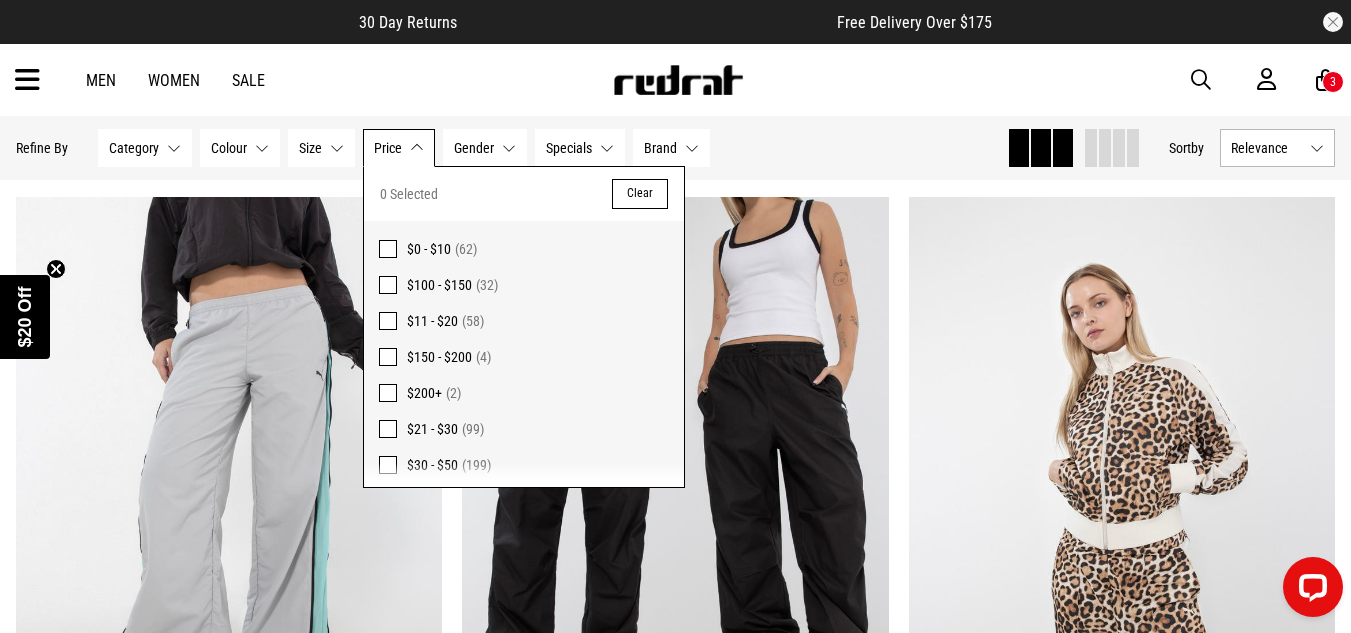 click at bounding box center (388, 249) 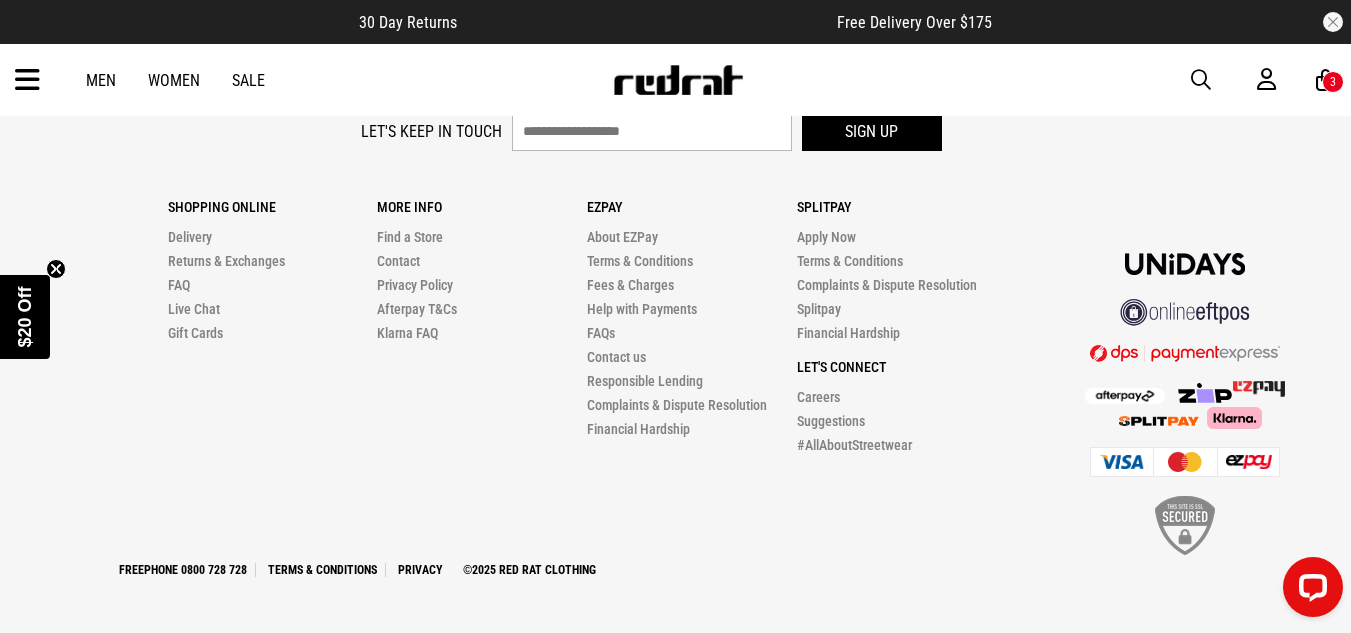 drag, startPoint x: 681, startPoint y: 322, endPoint x: 1160, endPoint y: 58, distance: 546.9342 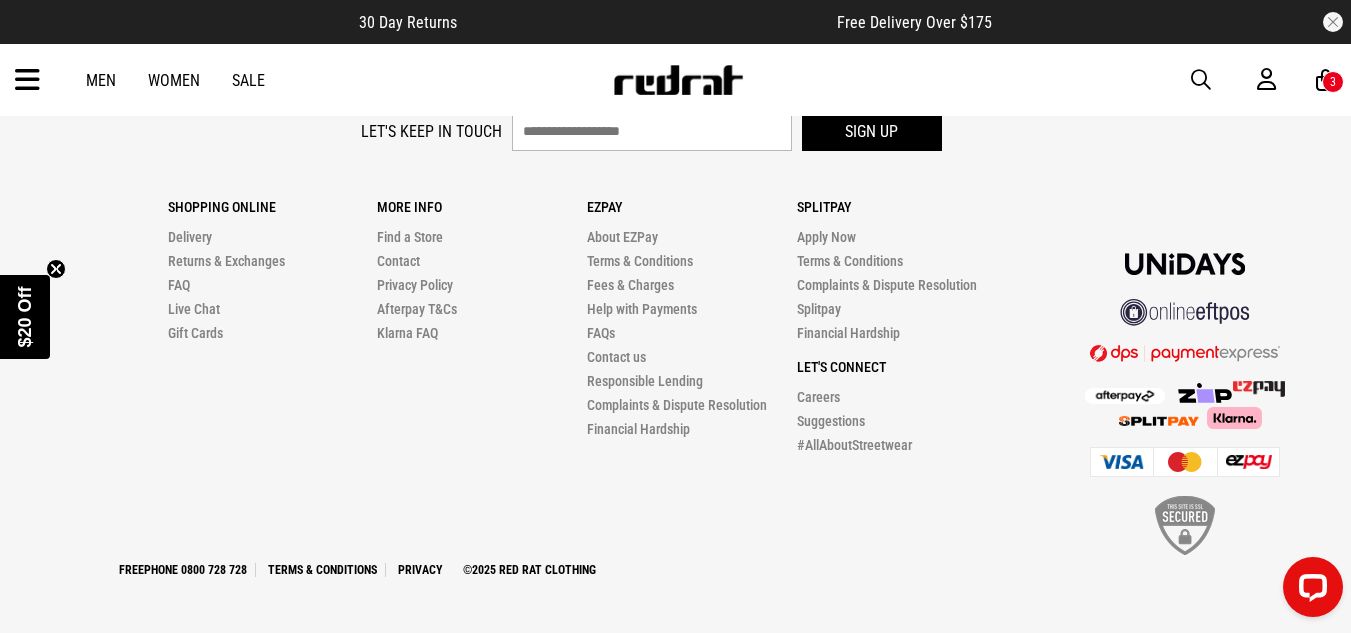 click on "Men   Women   Sale     Sign in     New       Back         Footwear       Back         Mens       Back         Womens       Back         Youth & Kids       Back         Jewellery       Back         Headwear       Back         Accessories       Back         Deals       Back         Sale   UP TO 60% OFF
Shop by Brand
adidas
Converse
New Era
See all brands     Gift Cards   Find a Store   Delivery   Returns & Exchanges   FAQ   Contact Us
Payment Options Only at Red Rat
Let's keep in touch
Back
3" at bounding box center (675, 80) 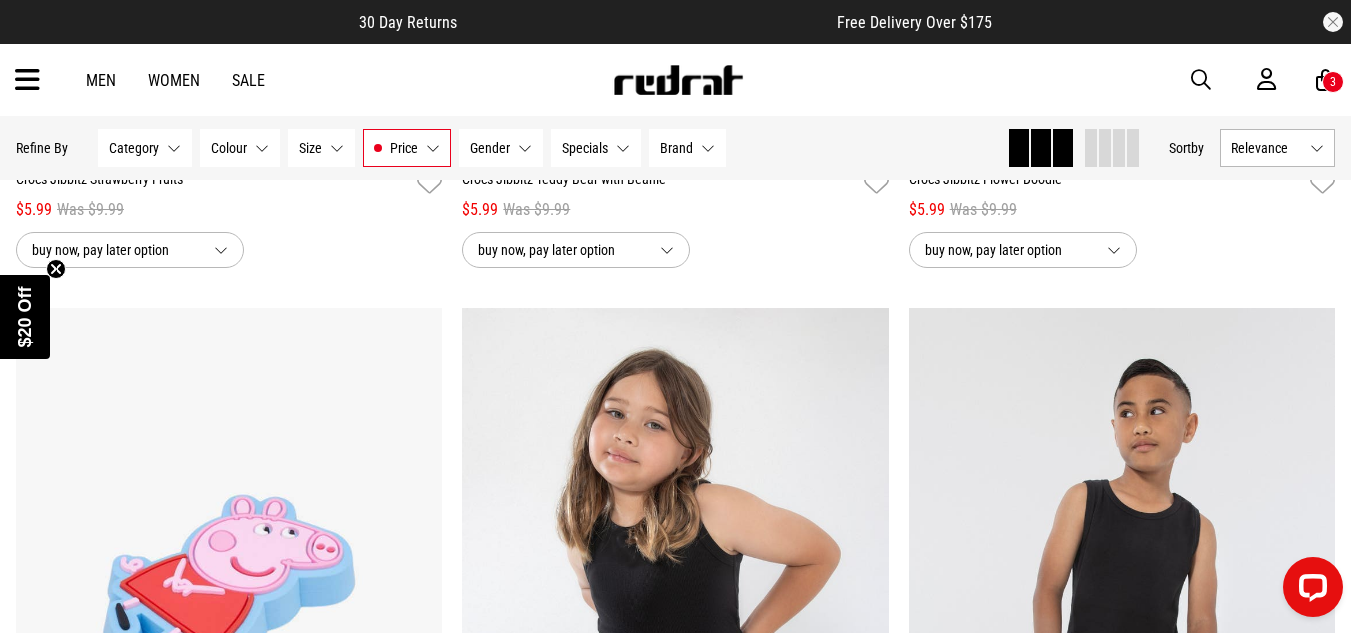 scroll, scrollTop: 0, scrollLeft: 0, axis: both 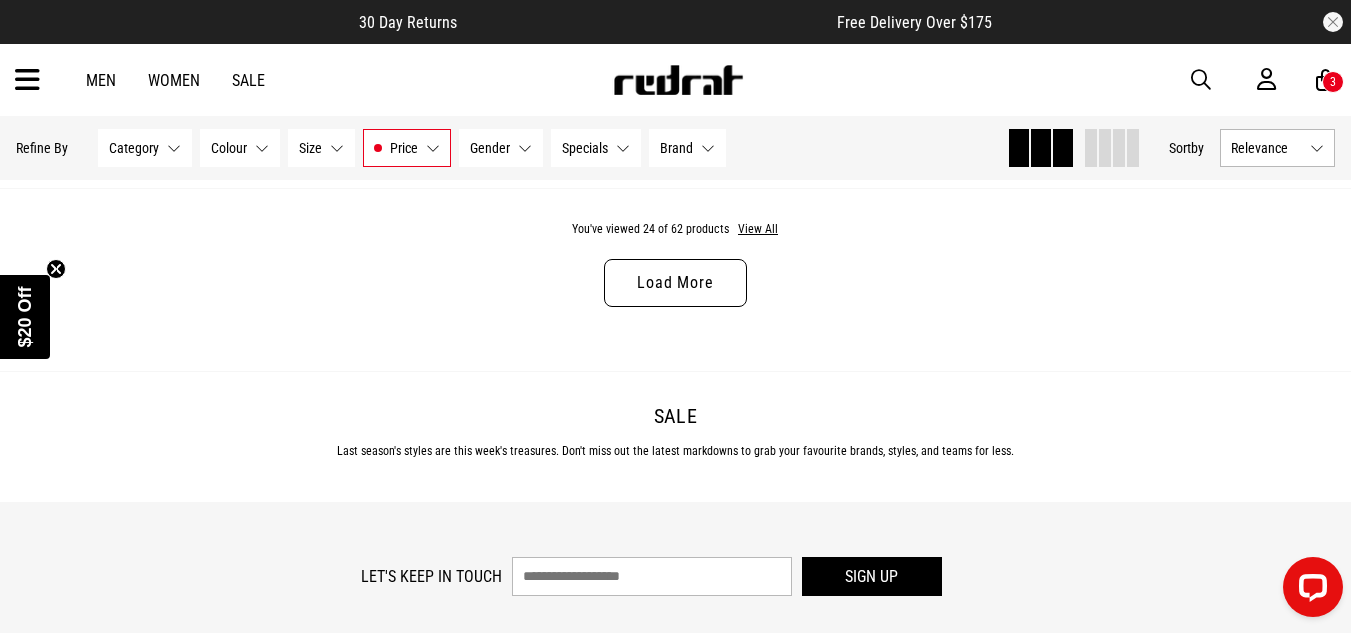 click on "Load More" at bounding box center (675, 283) 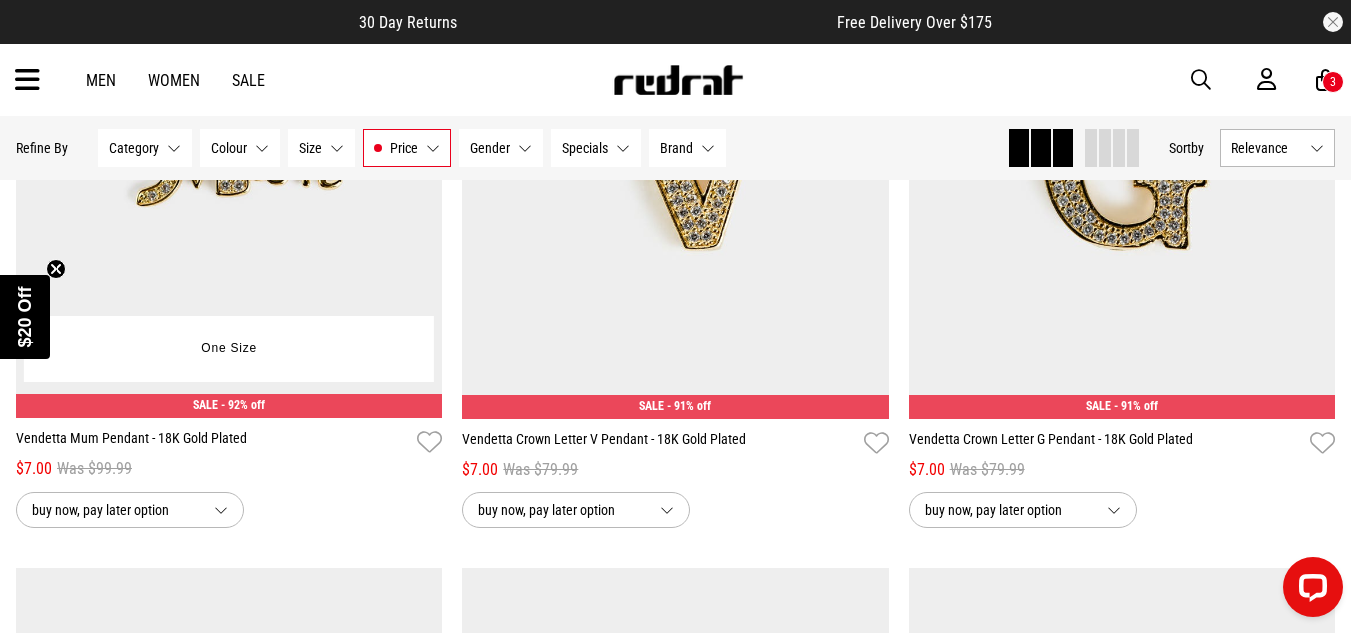 scroll, scrollTop: 11027, scrollLeft: 0, axis: vertical 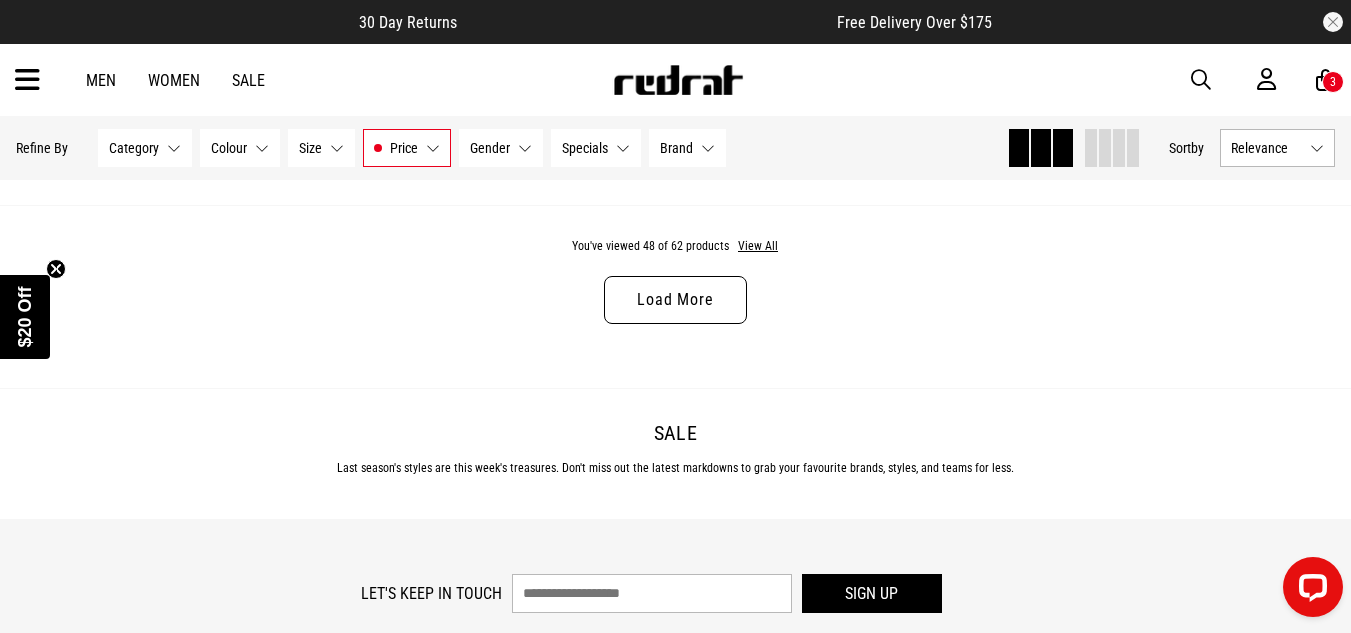click on "Load More" at bounding box center [675, 300] 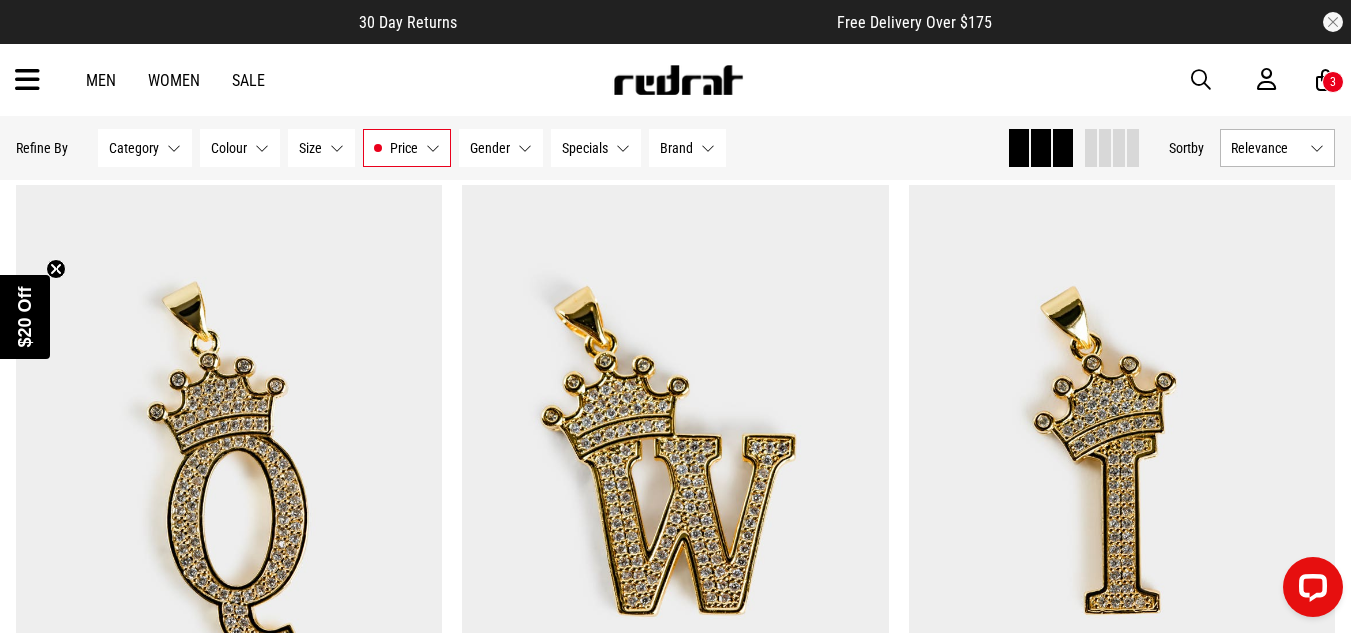 scroll, scrollTop: 1530, scrollLeft: 0, axis: vertical 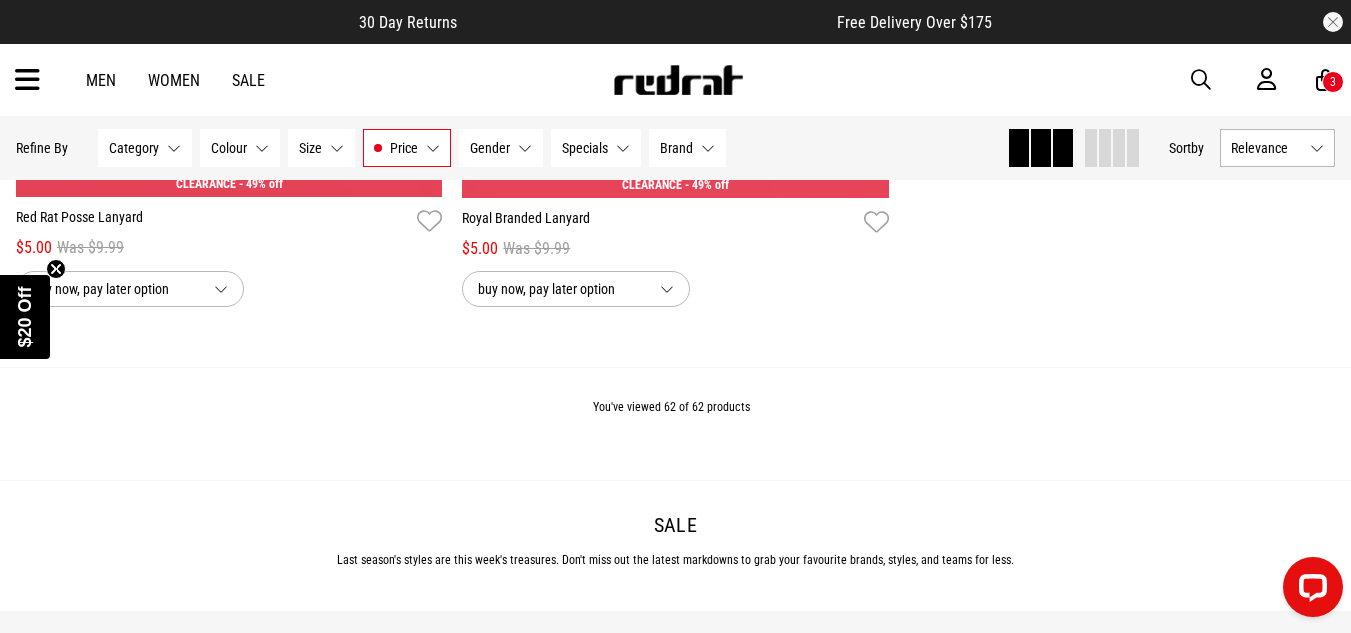 click on "Price  $0 - $10" at bounding box center (407, 148) 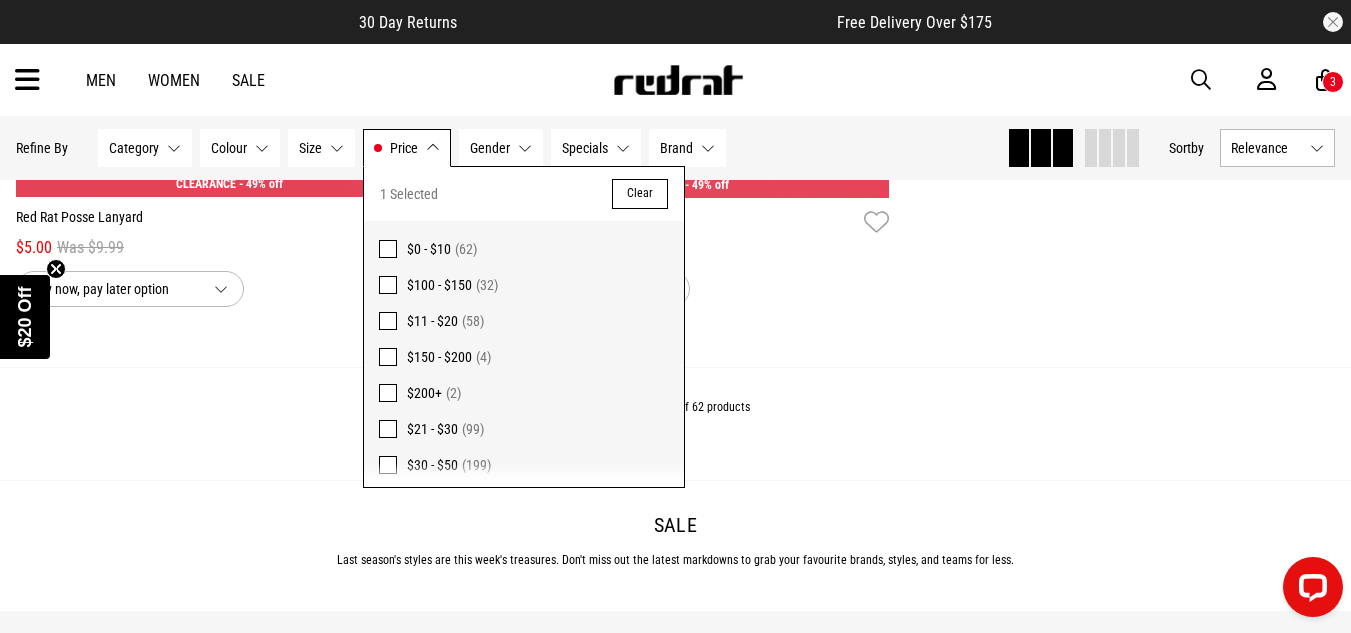 click at bounding box center (388, 285) 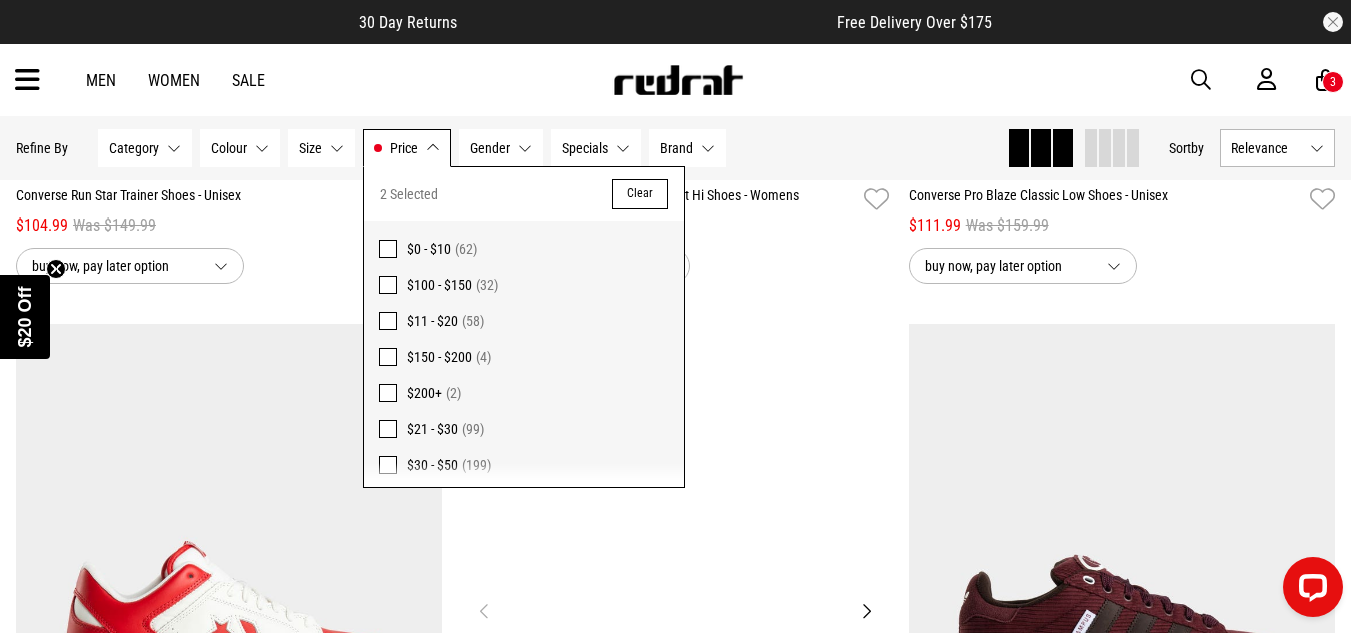scroll, scrollTop: 5276, scrollLeft: 0, axis: vertical 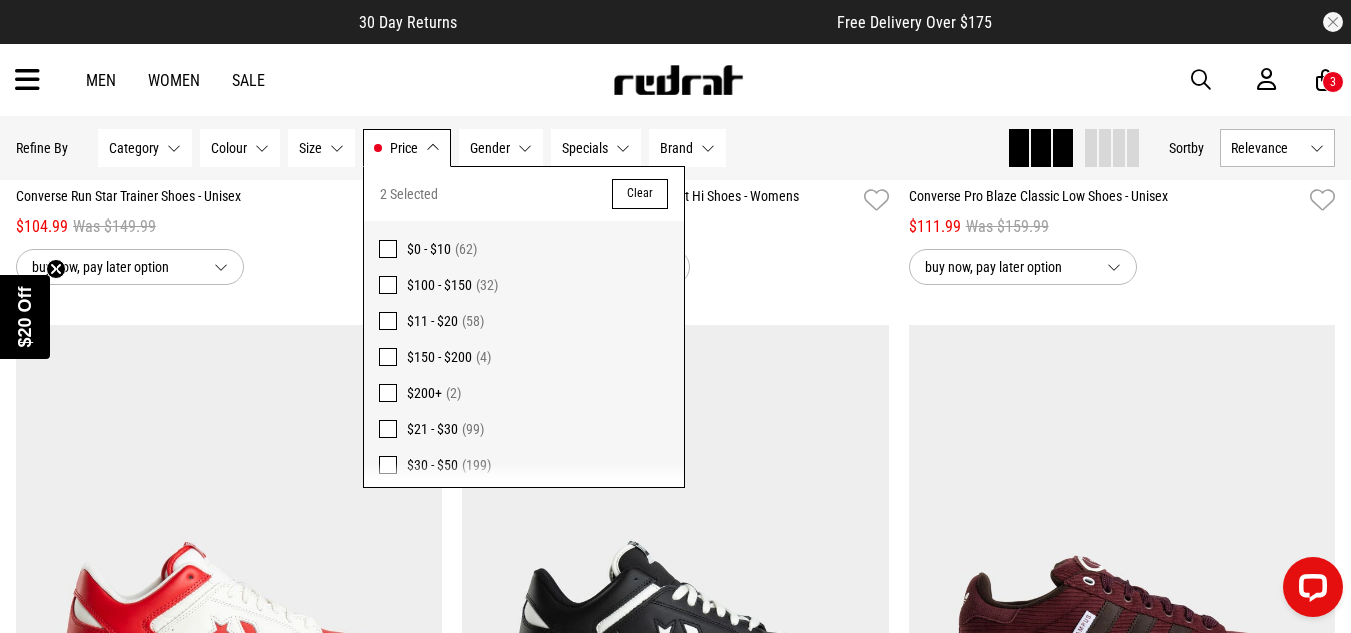 click on "Hide   Refine s   Refine By      Filters  Category  None selected   Category  0 Selected  Clear  Sale - Accessories (64) Sale - Footwear (21) Sale - Headwear (2) Sale - Mens (20) Sale - Womens (3) Sale - Youth & Kids (5) Colour  None selected   Colour  0 Selected  Clear  Black (20) Blue (1) Gold (16) Green (1) Grey (1) Maroon (2) Multi (36) Pink (1) Red (2) Silver (2) Unknown (1) White (10) Yellow (1) Size  None selected   Size  0 Selected  Clear  1 (5) 2 (5) 4 (5) 5 (3) 6 (9) 7 (9) 8 (13) 9 (11) 10 (18) 11 (14) 12 (20) 13 (12) 14 (4) 32 (1) 38 (1) 2XL (1) L (3) M (3) Nil (5) One Size (59) S (3) XL (3) Price  $0 - $10, $100 - $150   Price  2 Selected  Clear  $0 - $10 (62) $100 - $150 (32) $11 - $20 (58) $150 - $200 (4) $200+ (2) $21 - $30 (99) $30 - $50 (199) $50 - $100 (219) Gender  None selected   Gender  0 Selected  Clear  Mens (18) Womens (15) Youth & Kids (5) Specials  None selected   Specials  0 Selected  Clear  25% Off - Selected Triple Black Vans (1) 25% Off - Vendetta Watches (5) Brand  Brand  (1)" at bounding box center [503, 148] 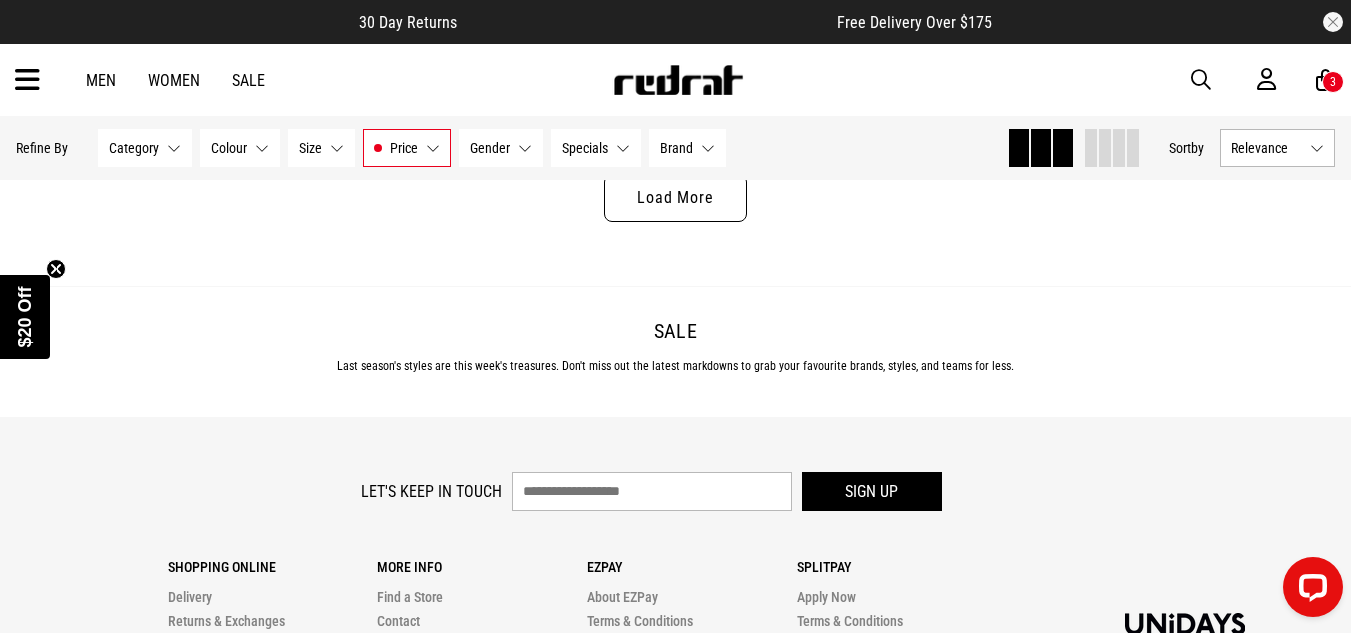 scroll, scrollTop: 6269, scrollLeft: 0, axis: vertical 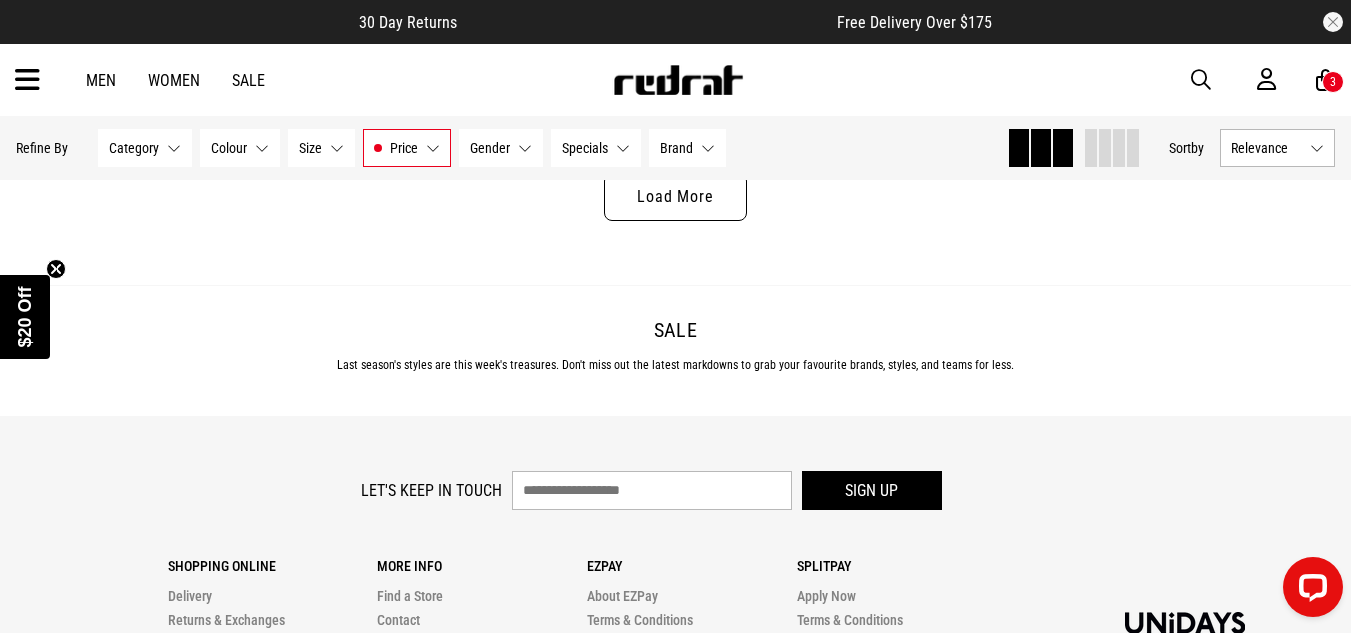 click on "Load More" at bounding box center (675, 197) 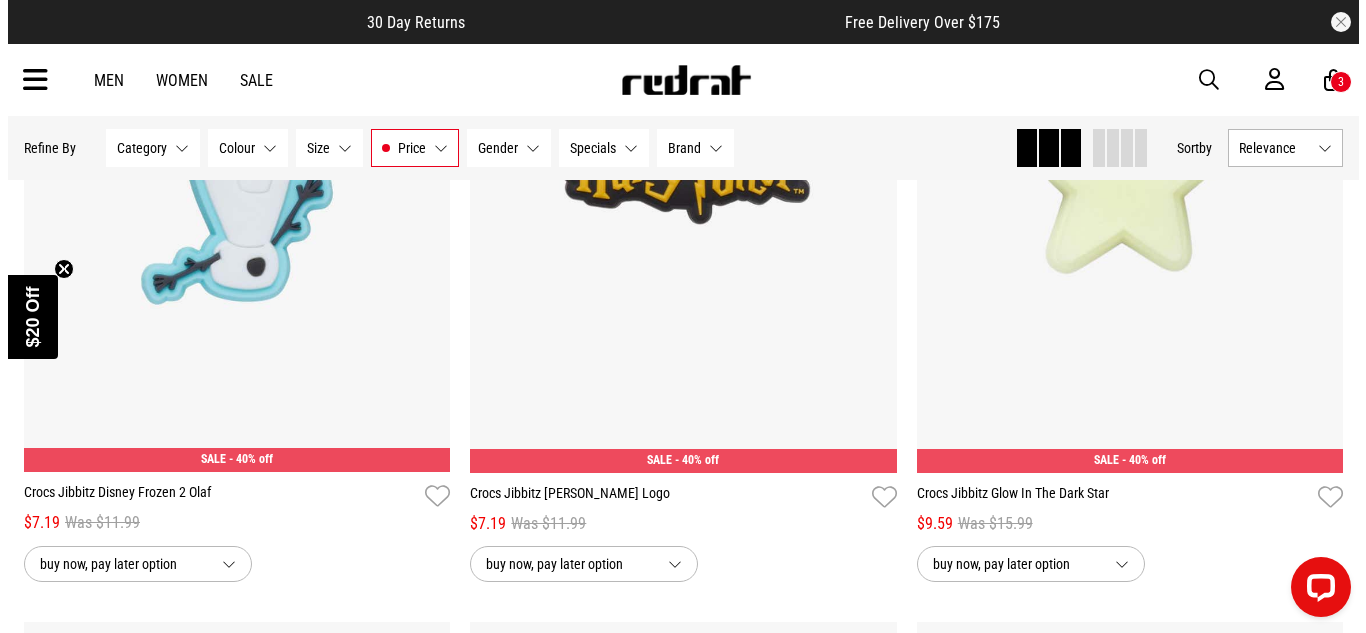 scroll, scrollTop: 0, scrollLeft: 0, axis: both 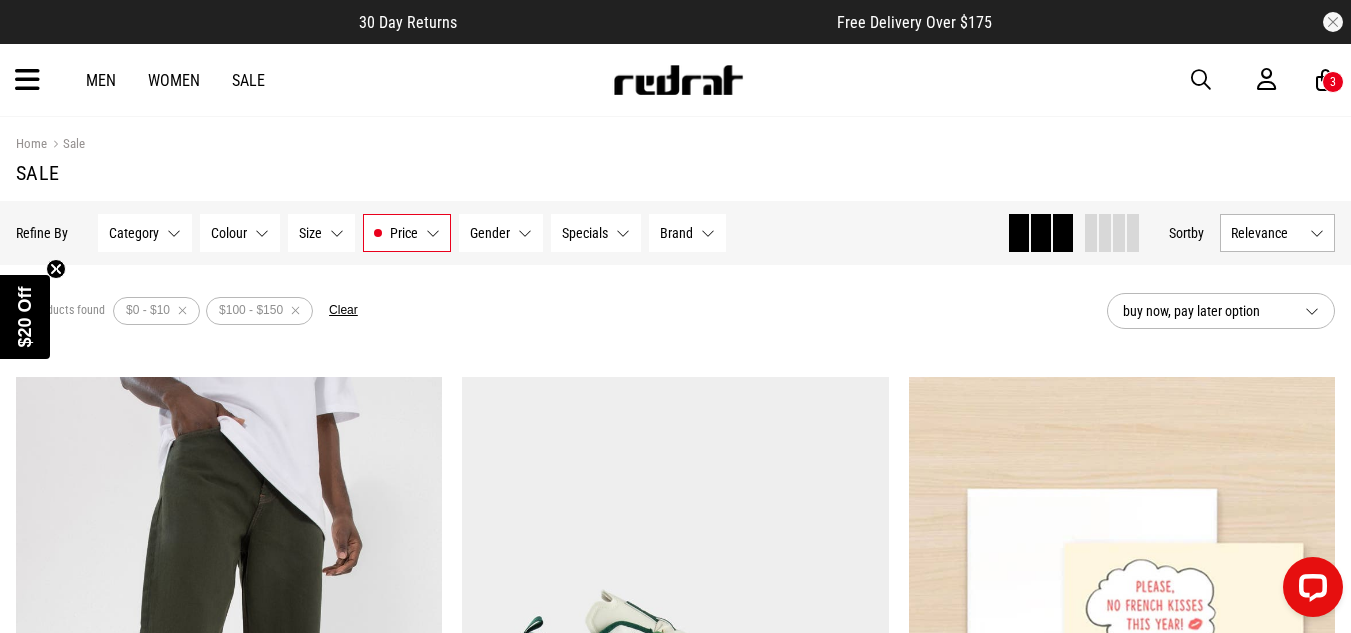click at bounding box center [1325, 80] 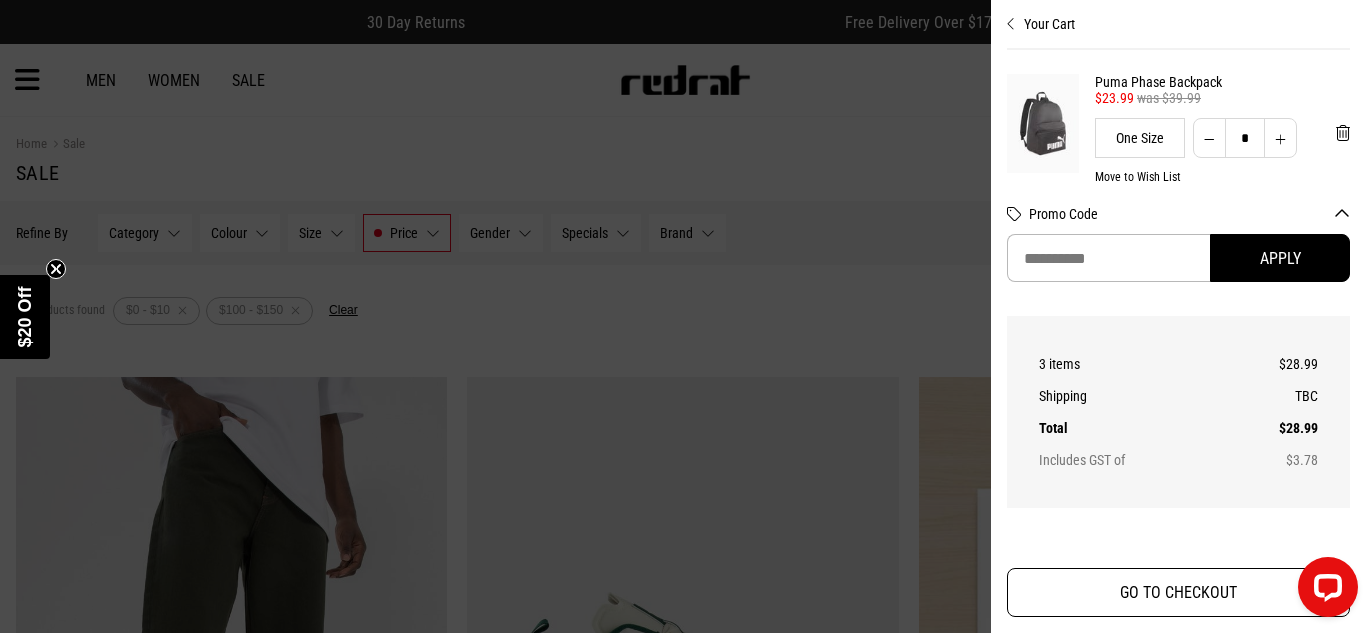 click on "GO TO CHECKOUT" at bounding box center [1178, 592] 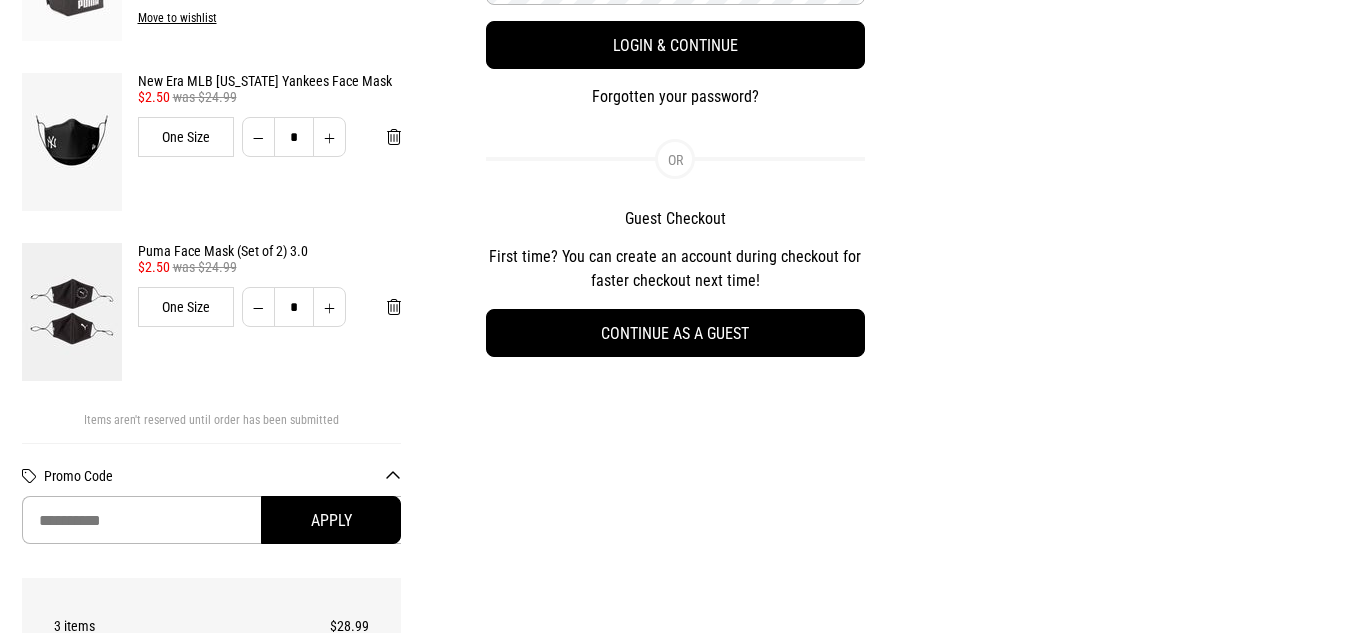 scroll, scrollTop: 361, scrollLeft: 0, axis: vertical 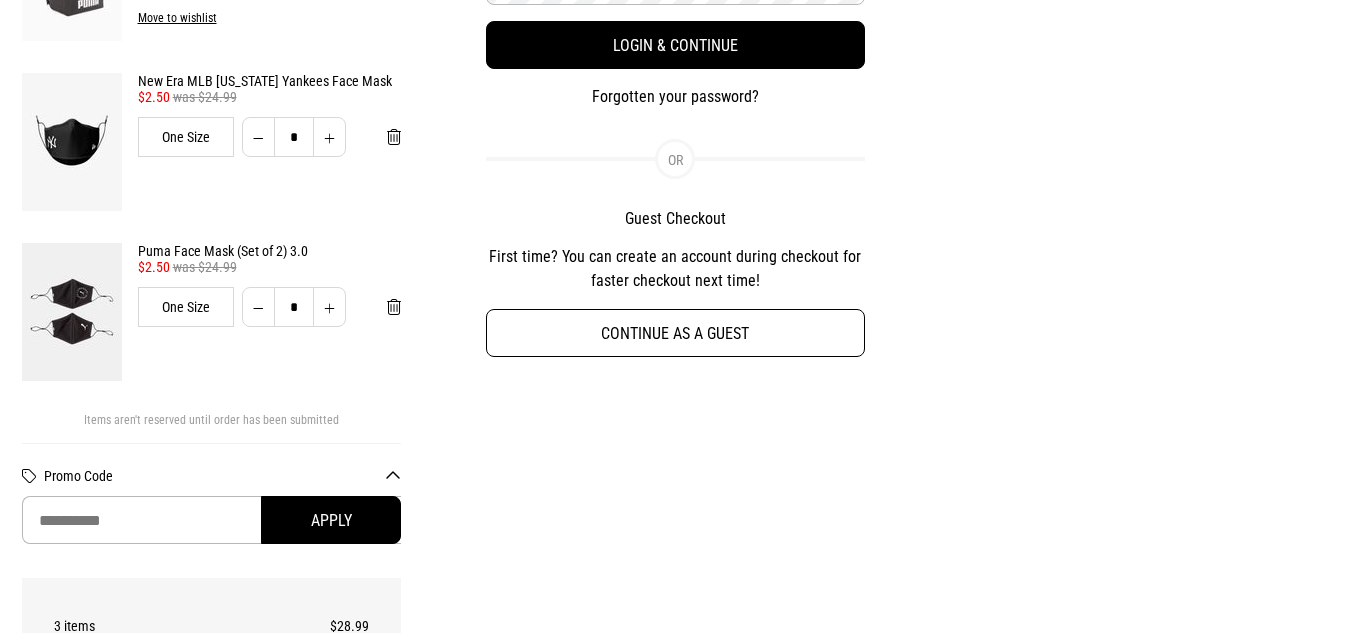 click on "Continue as a guest" at bounding box center (676, 333) 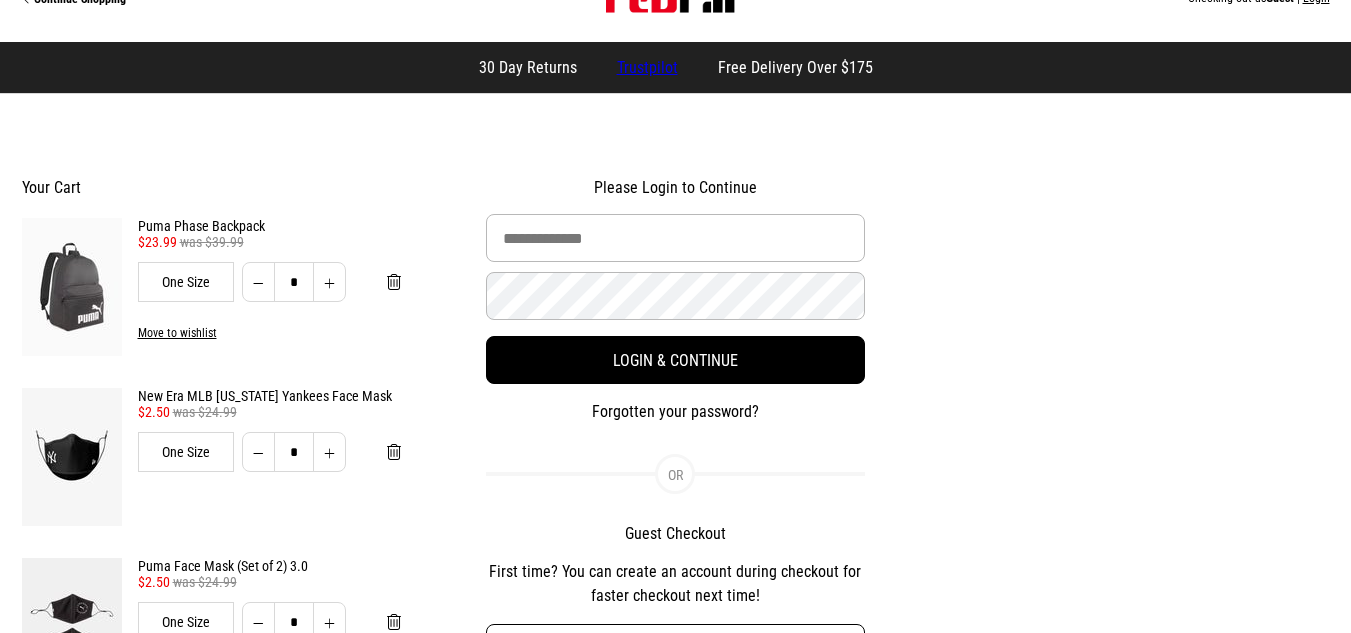 scroll, scrollTop: 0, scrollLeft: 0, axis: both 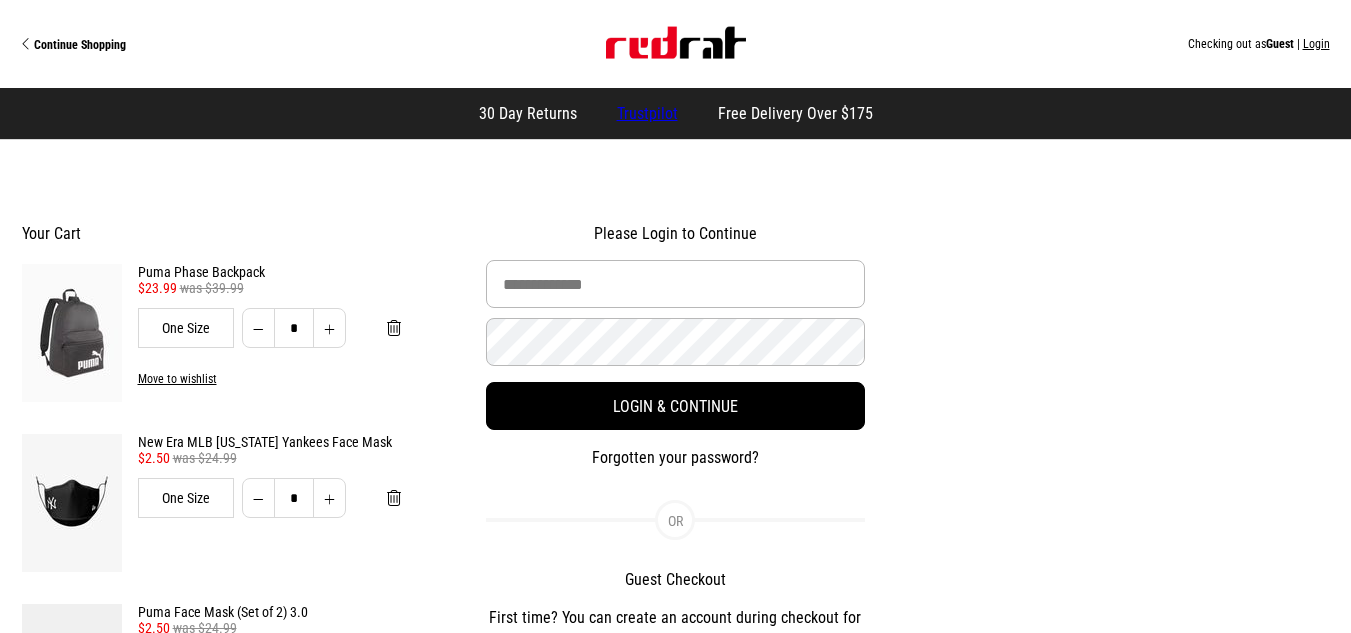 select on "**********" 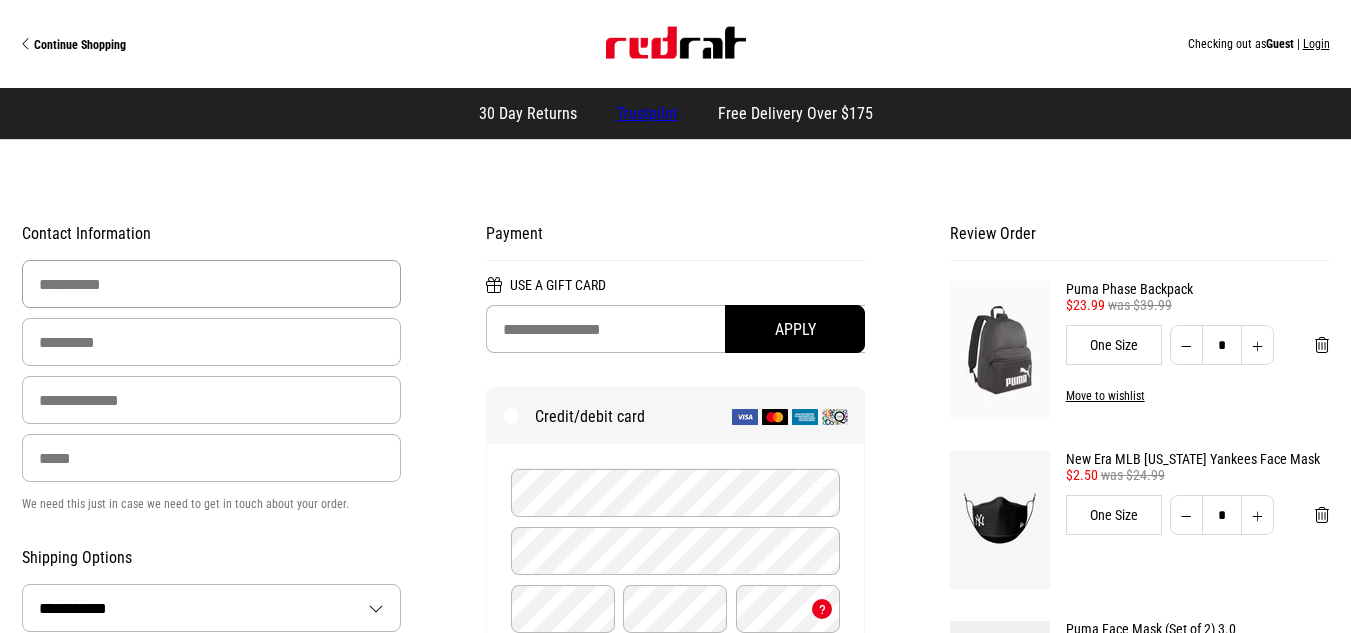 click at bounding box center (212, 284) 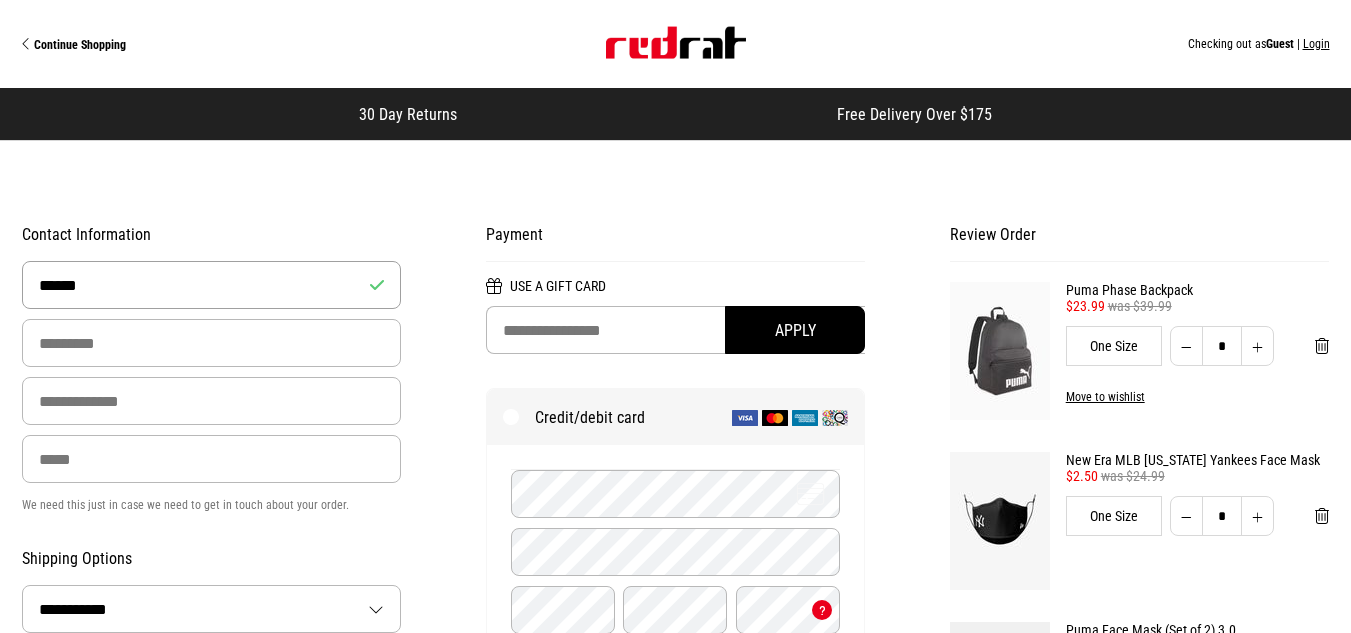 type on "******" 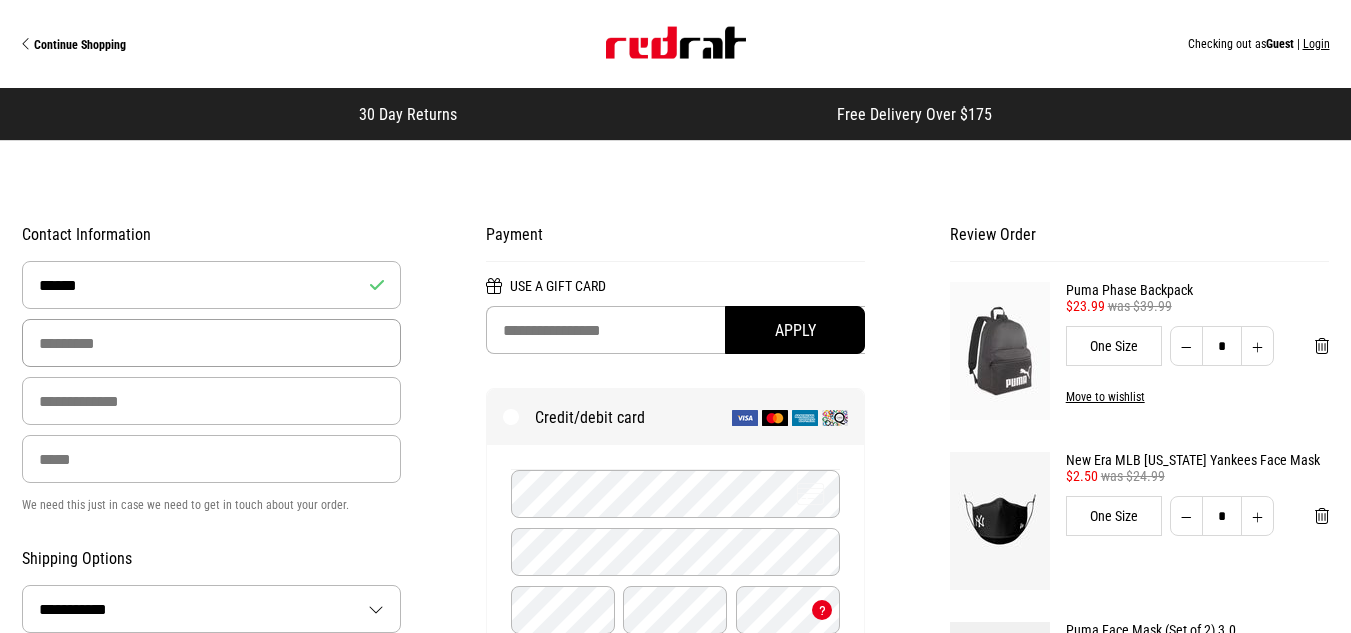 click at bounding box center [212, 343] 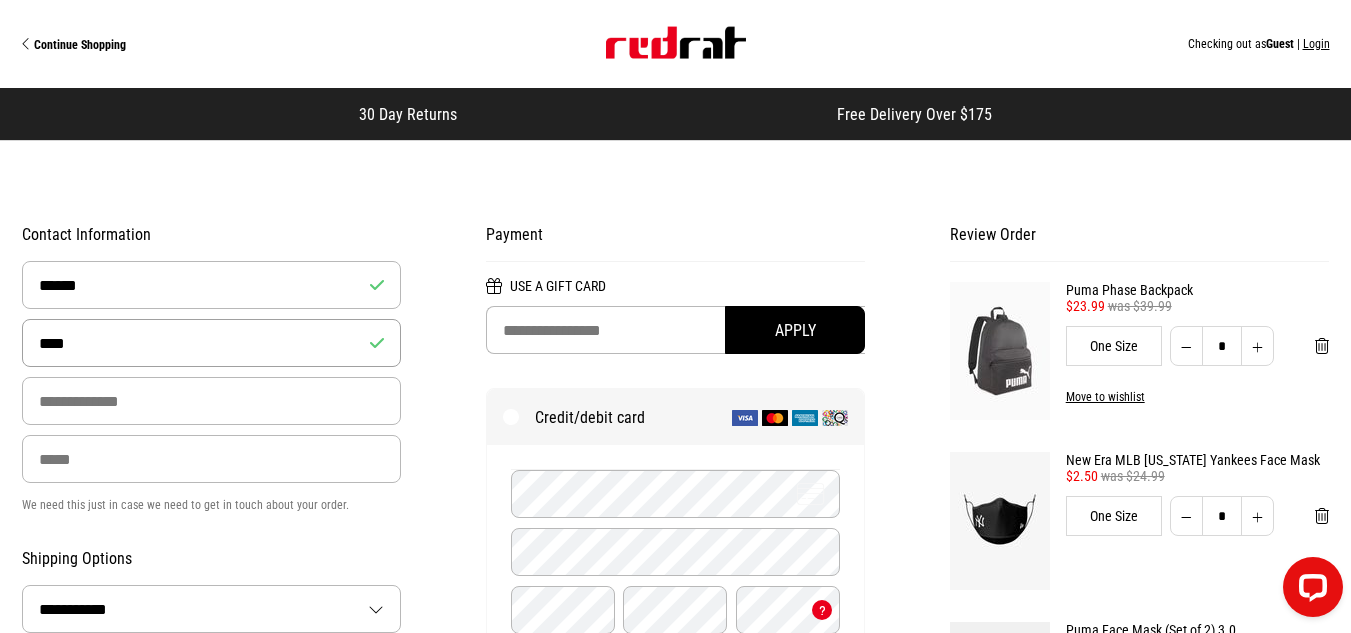 type on "****" 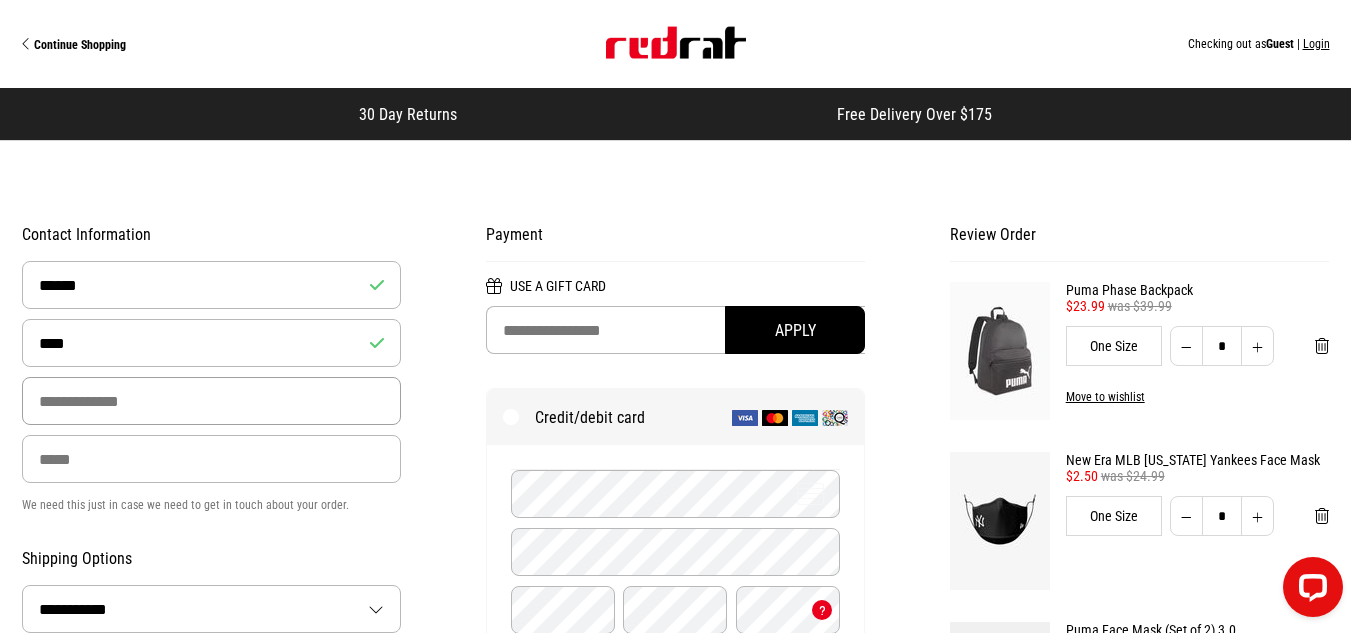 click at bounding box center (212, 401) 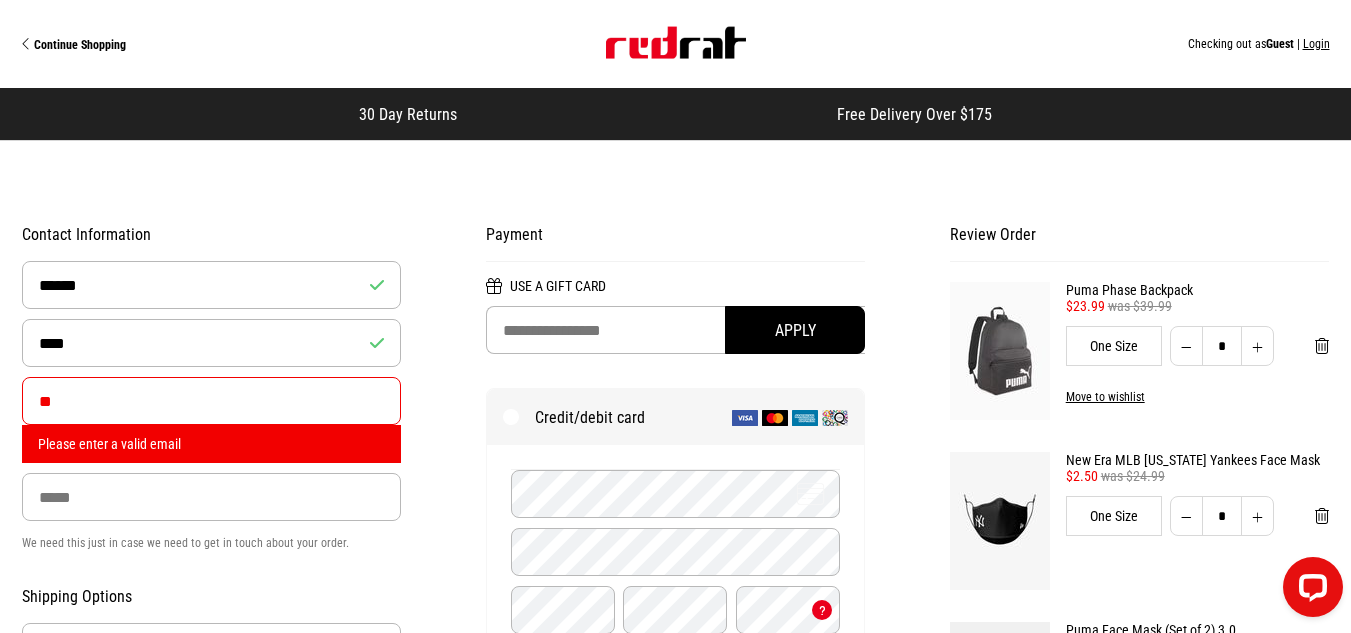 type on "**********" 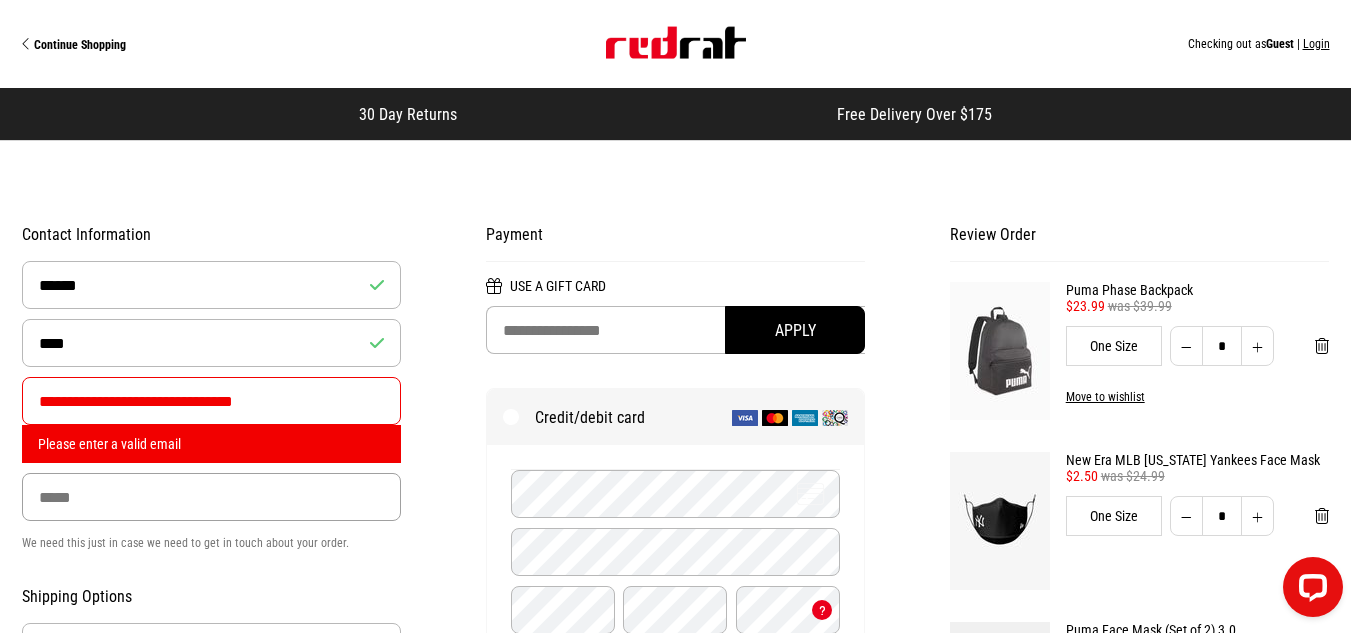 type on "**********" 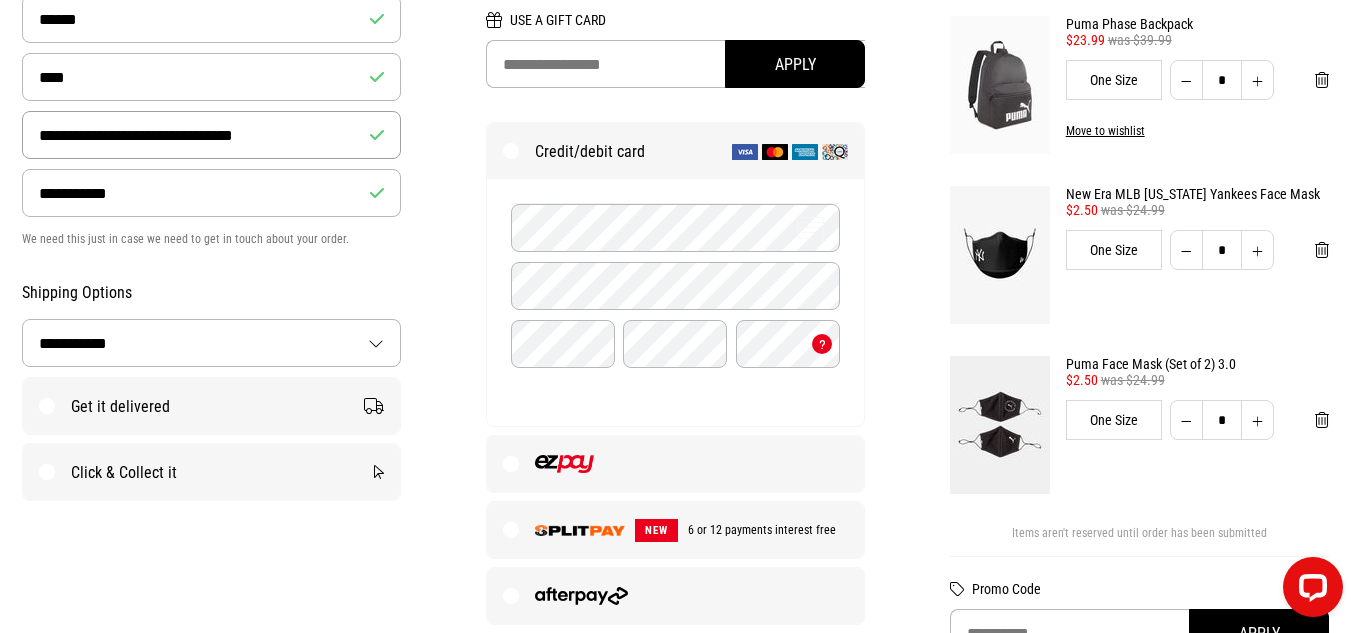 scroll, scrollTop: 267, scrollLeft: 0, axis: vertical 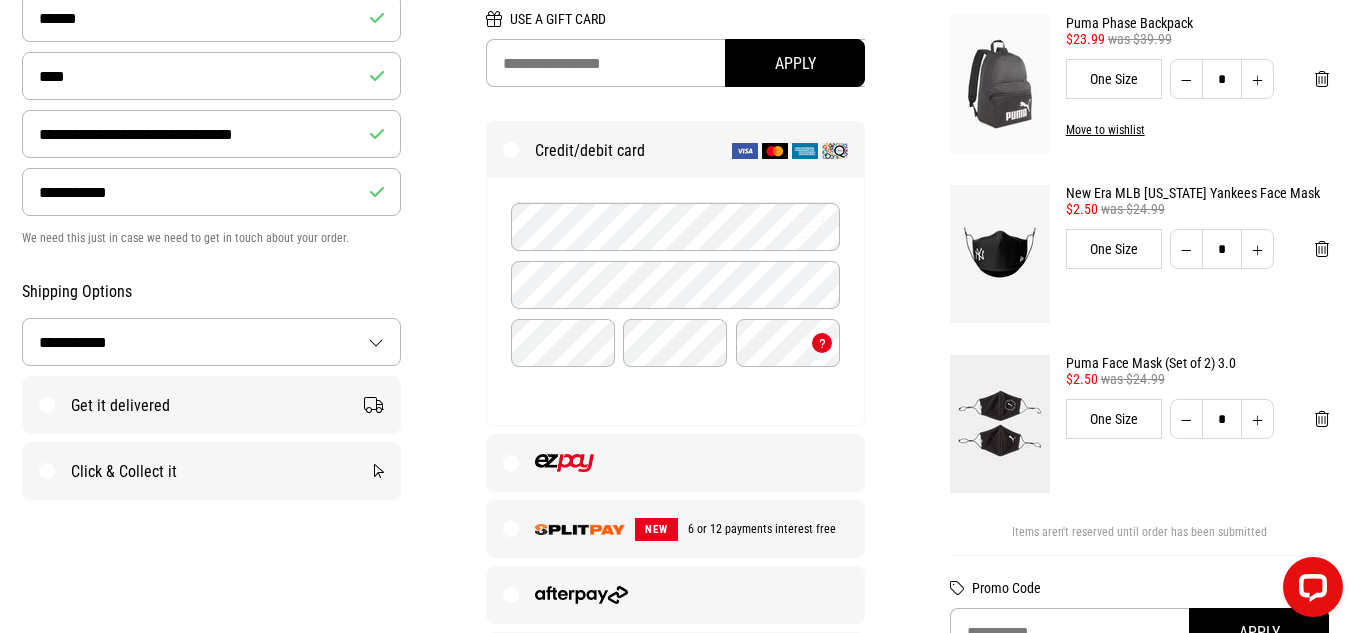 click on "Get it delivered" at bounding box center [212, 405] 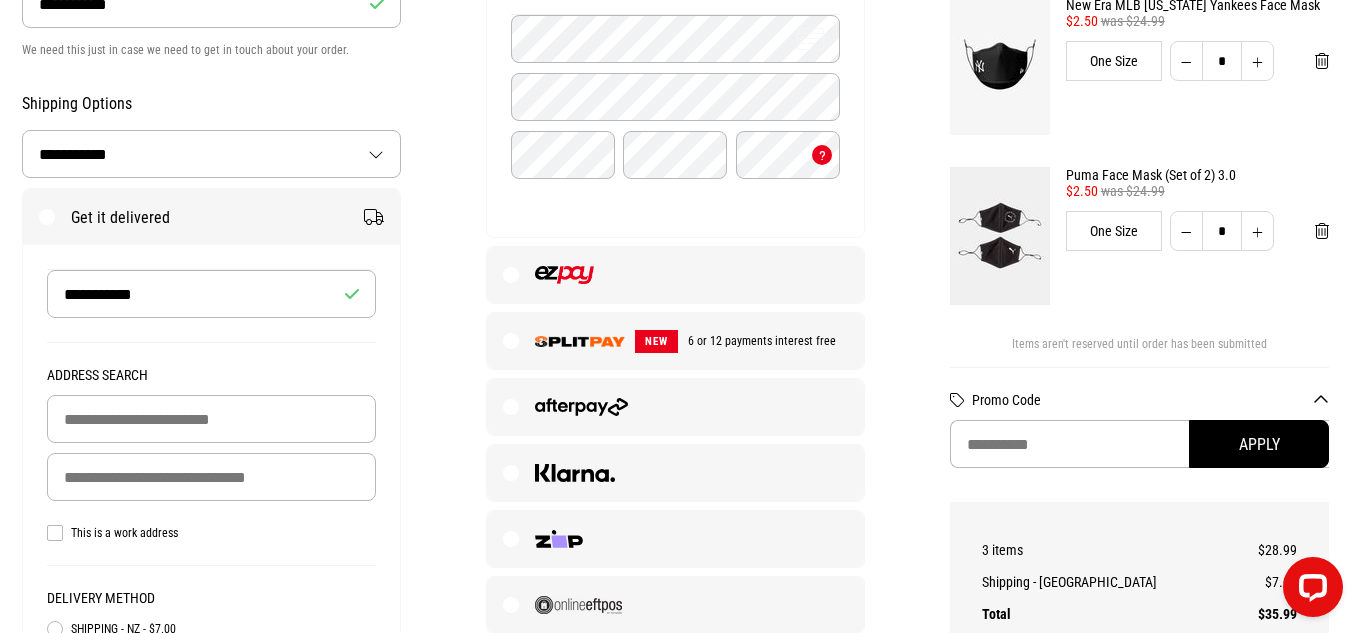 scroll, scrollTop: 471, scrollLeft: 0, axis: vertical 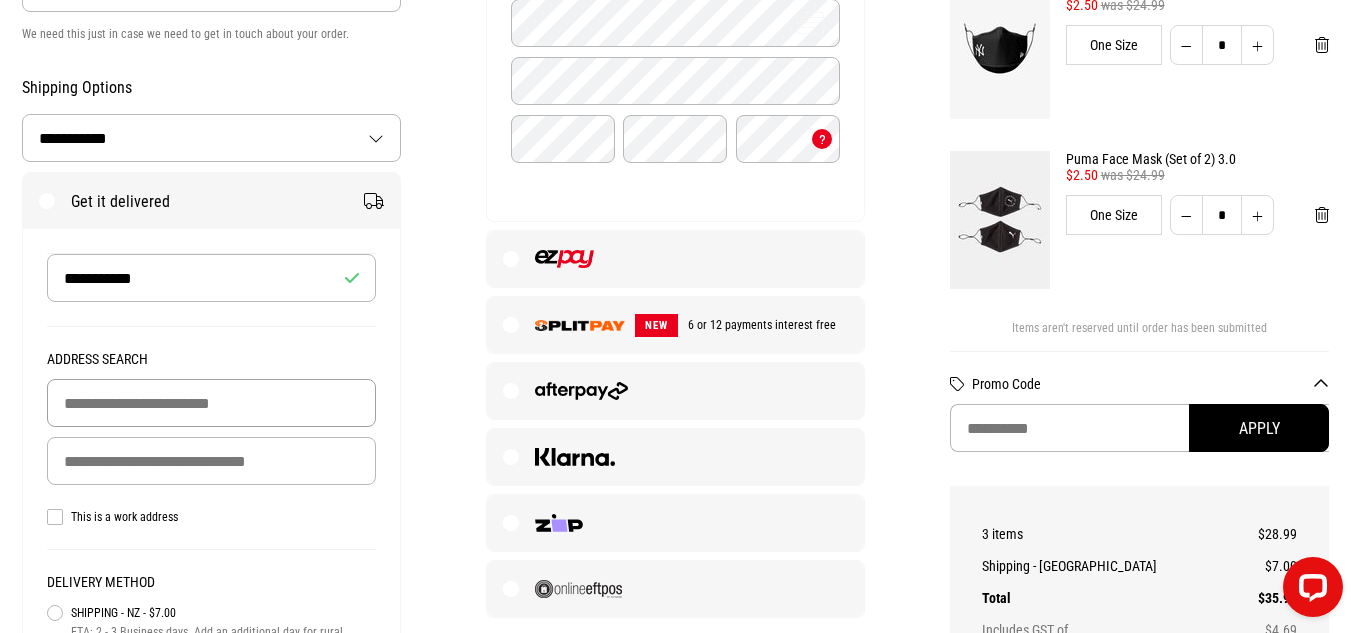 click at bounding box center [212, 403] 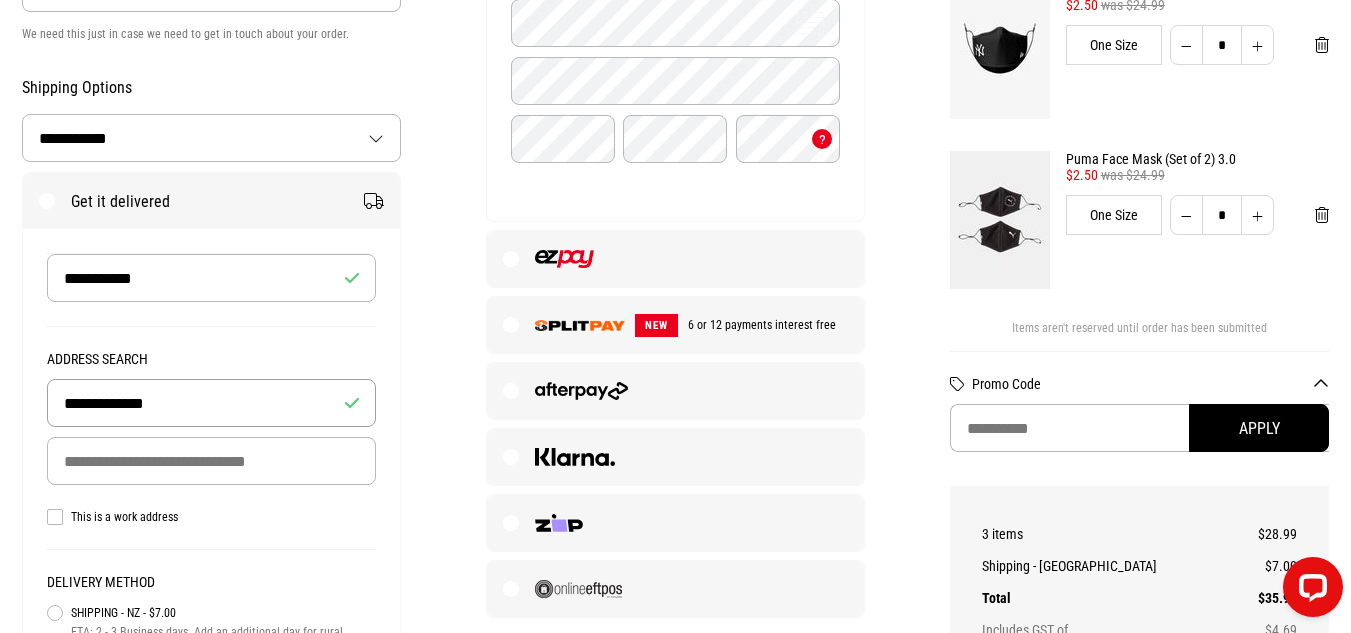 type on "**********" 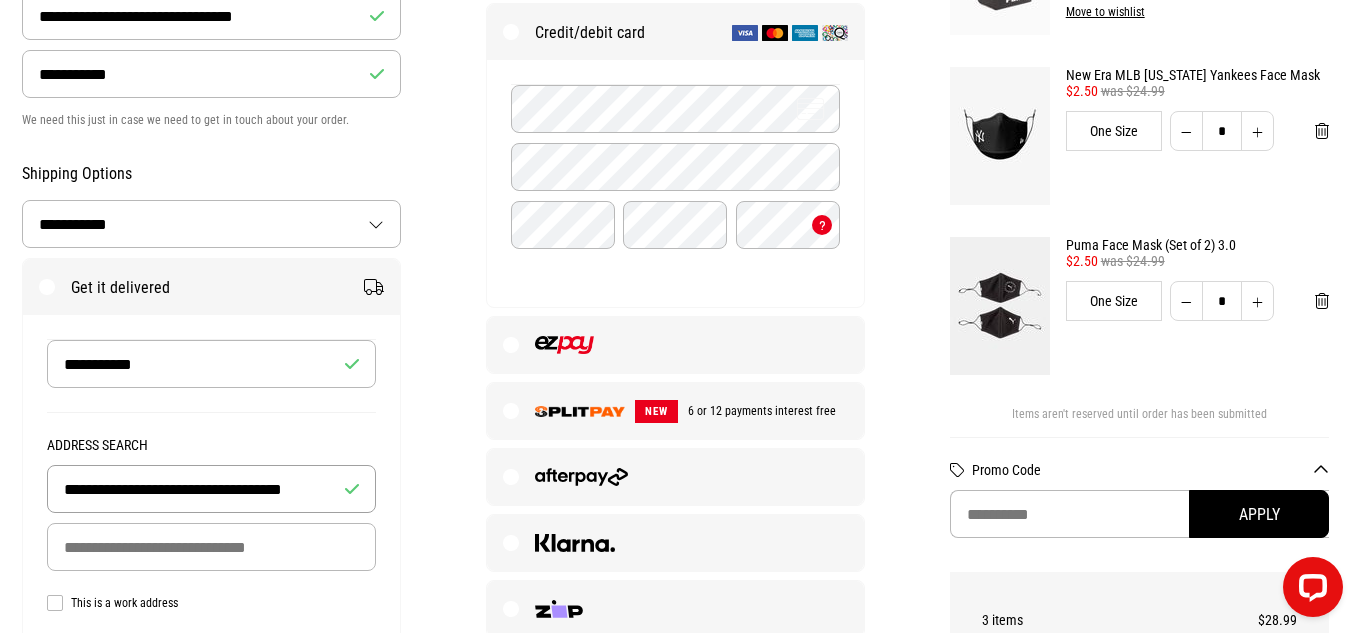 scroll, scrollTop: 384, scrollLeft: 0, axis: vertical 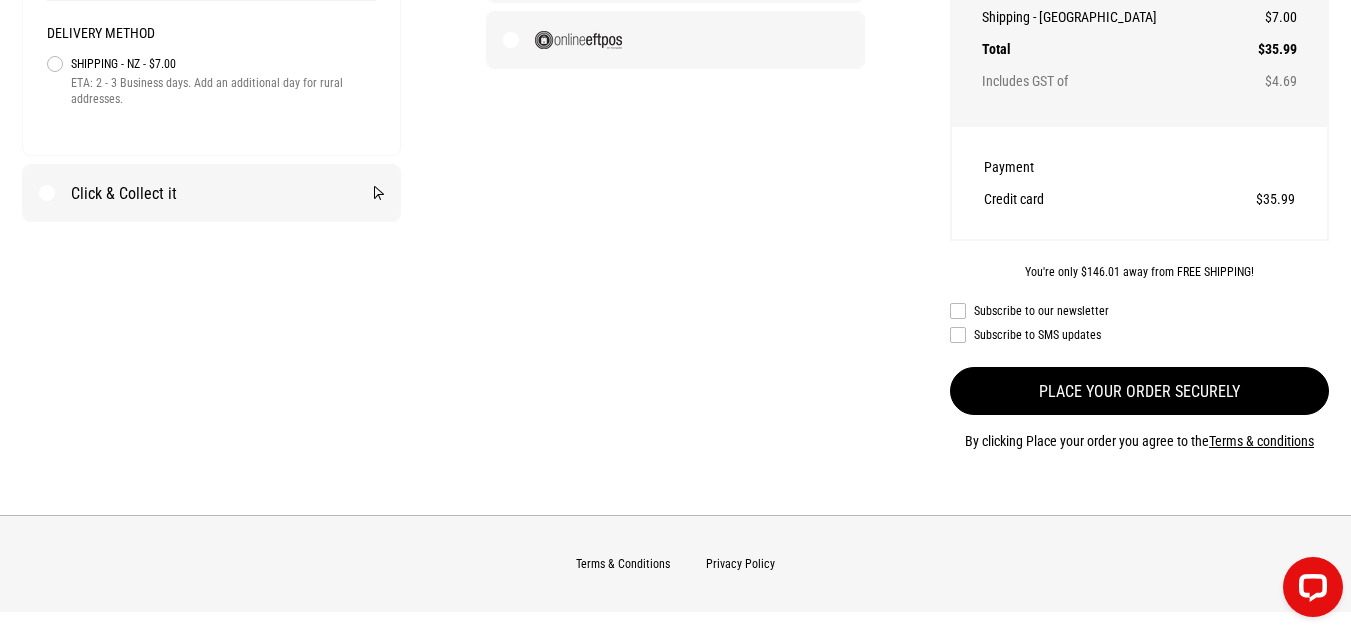 click on "Place your order securely" at bounding box center (1140, 391) 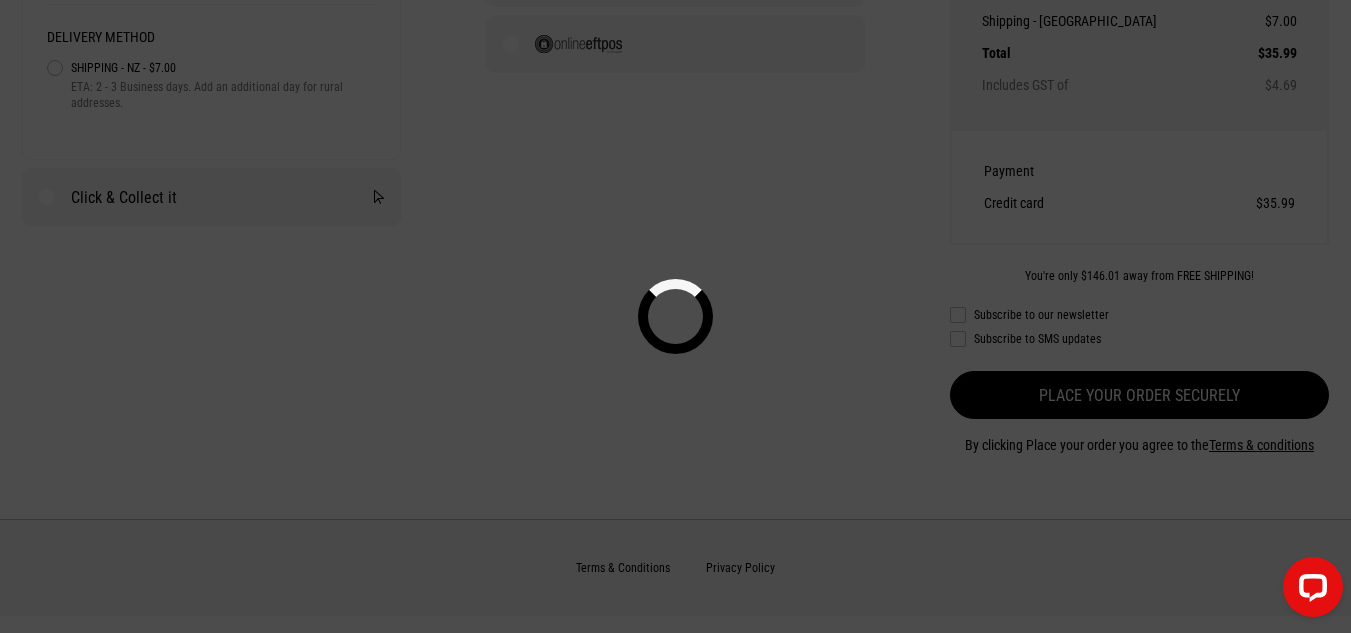 select on "**********" 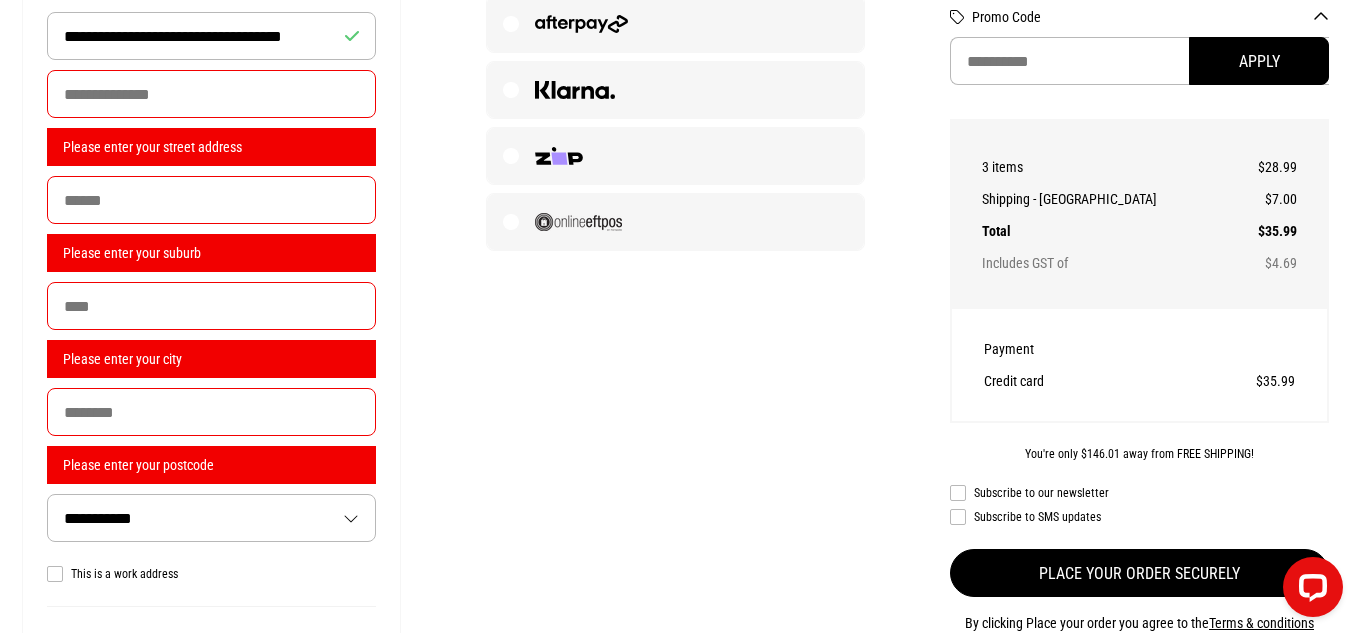 scroll, scrollTop: 845, scrollLeft: 0, axis: vertical 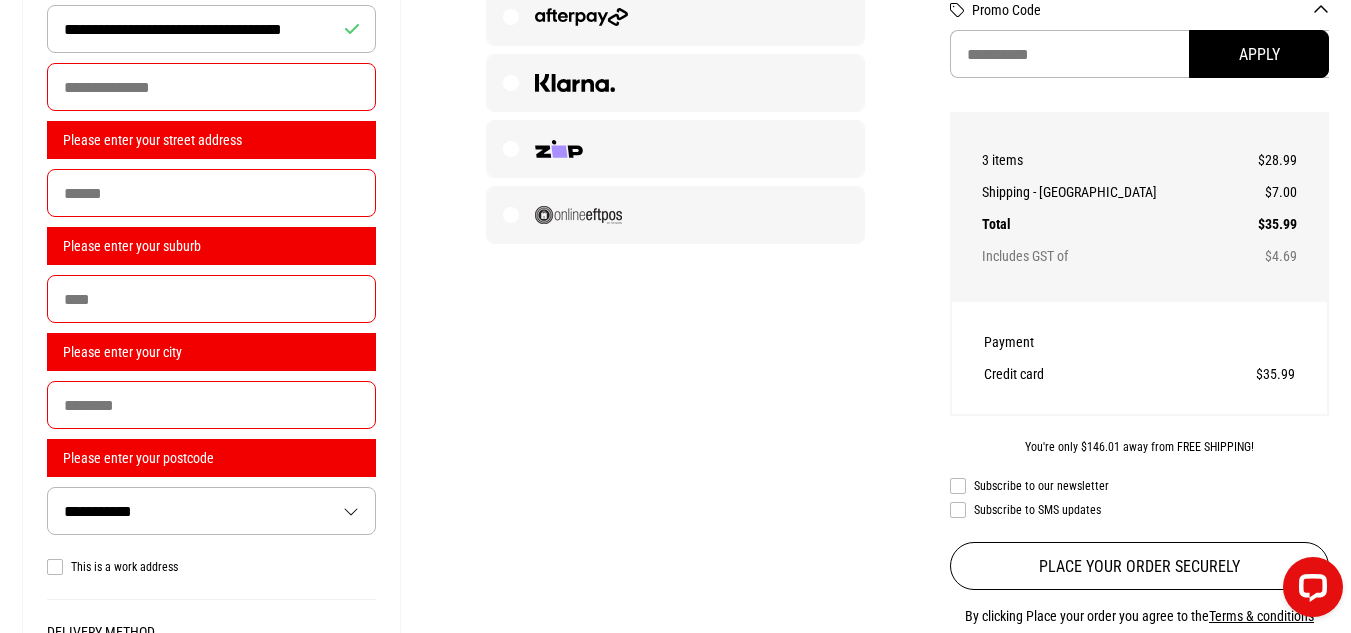 click at bounding box center (212, 87) 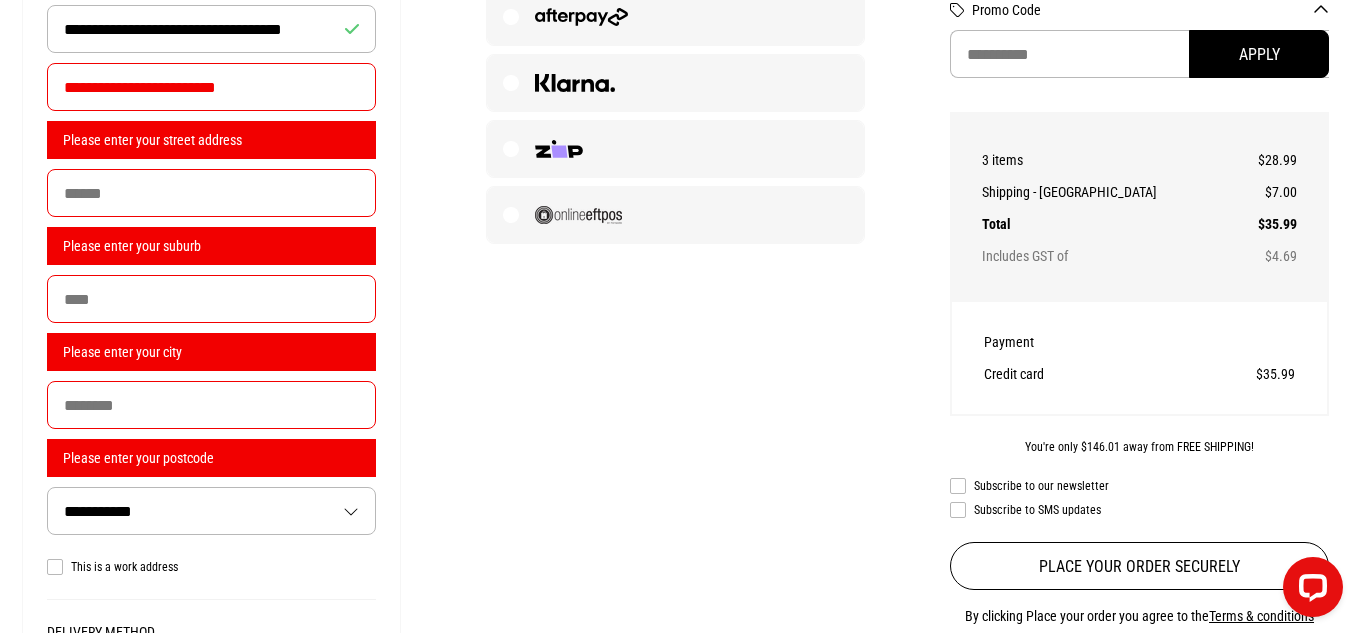 type on "********" 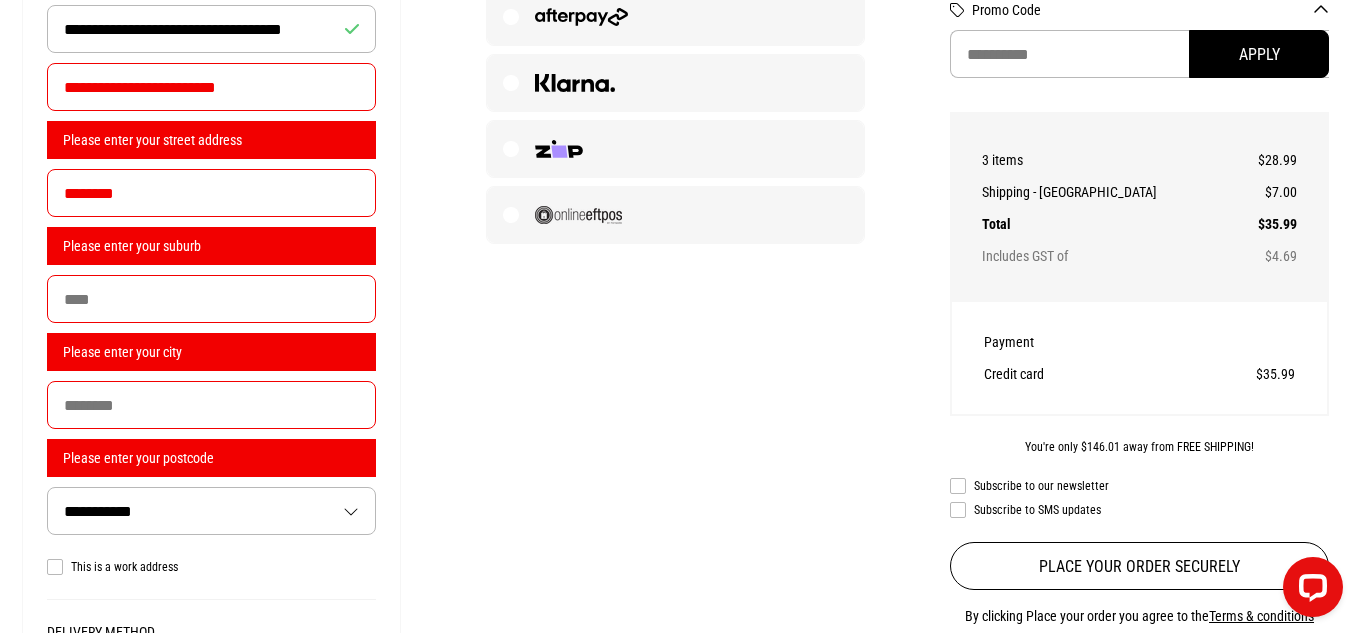 type on "****" 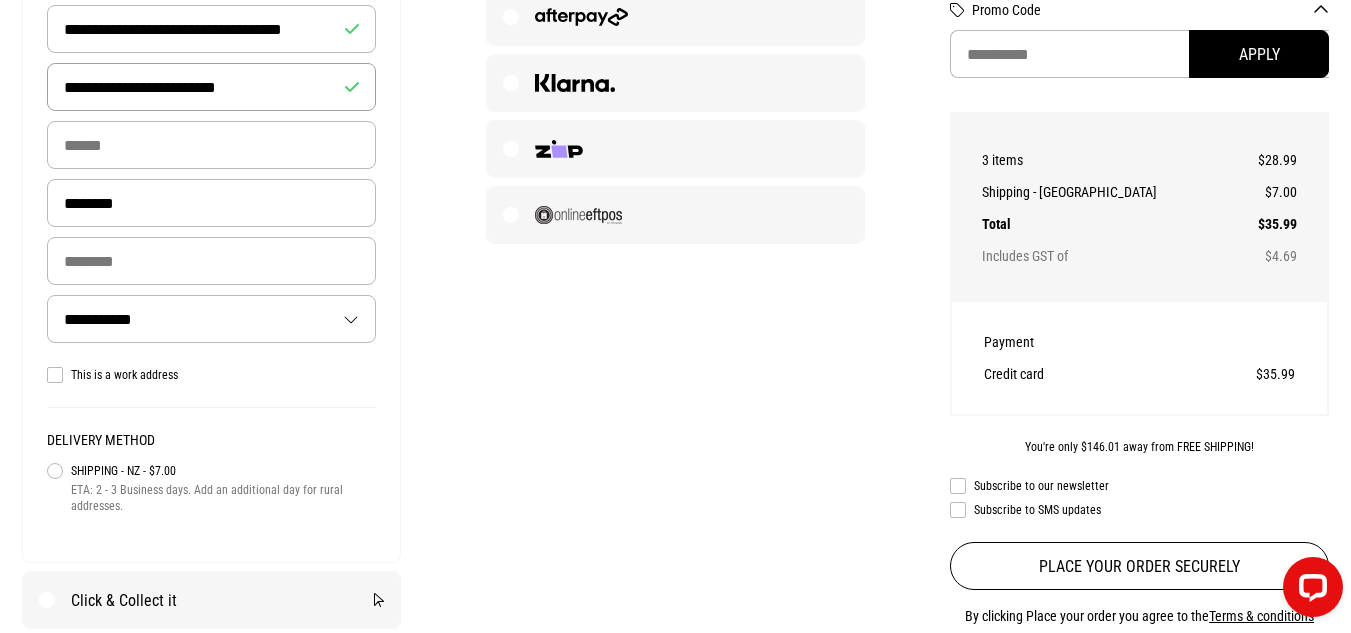 type 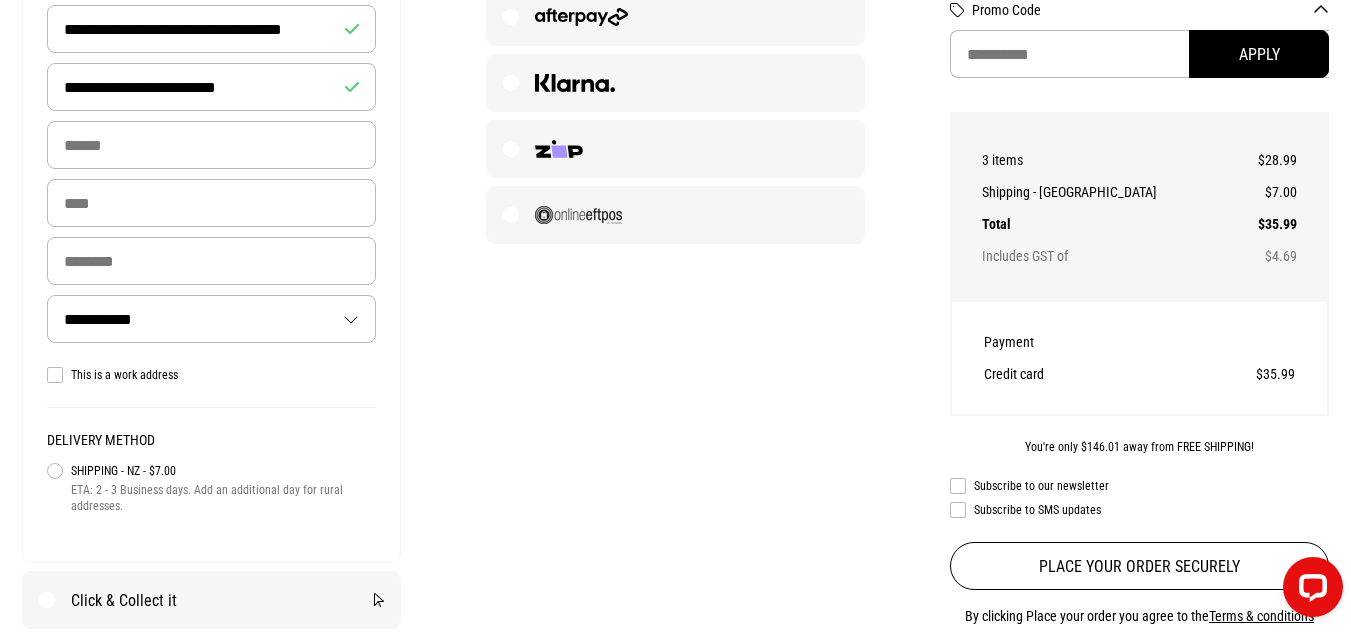 click on "**********" at bounding box center [212, 180] 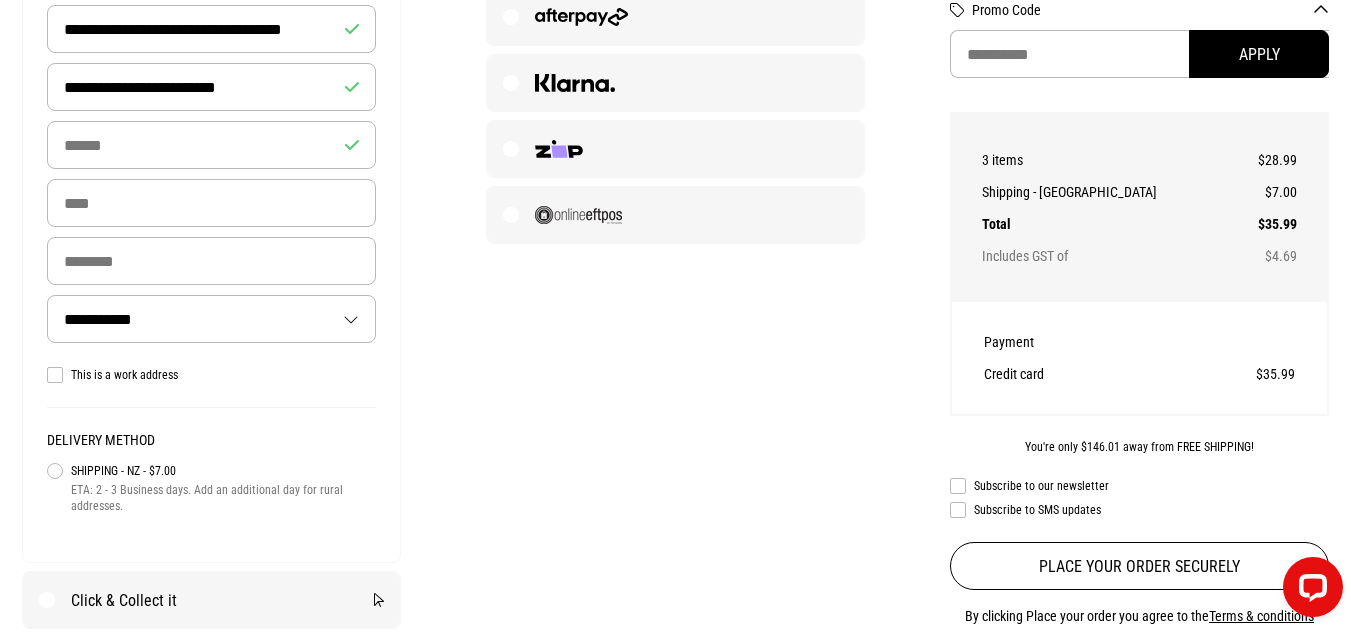 type on "********" 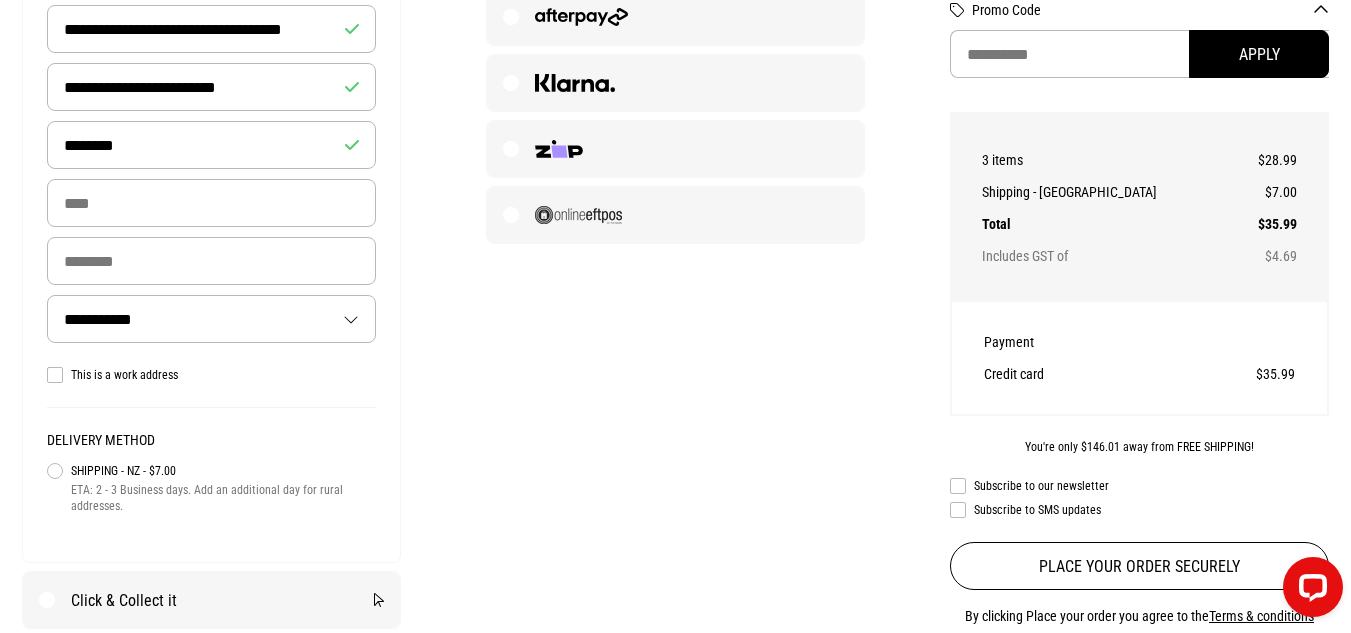 type on "****" 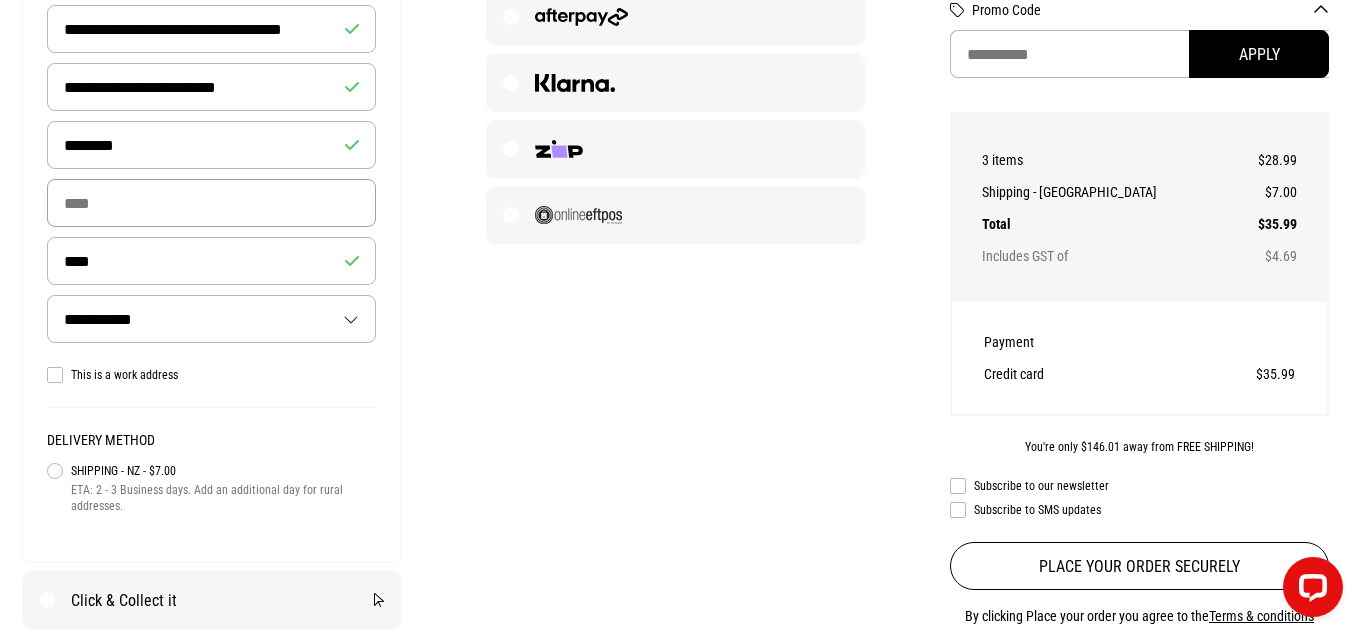 click at bounding box center [212, 203] 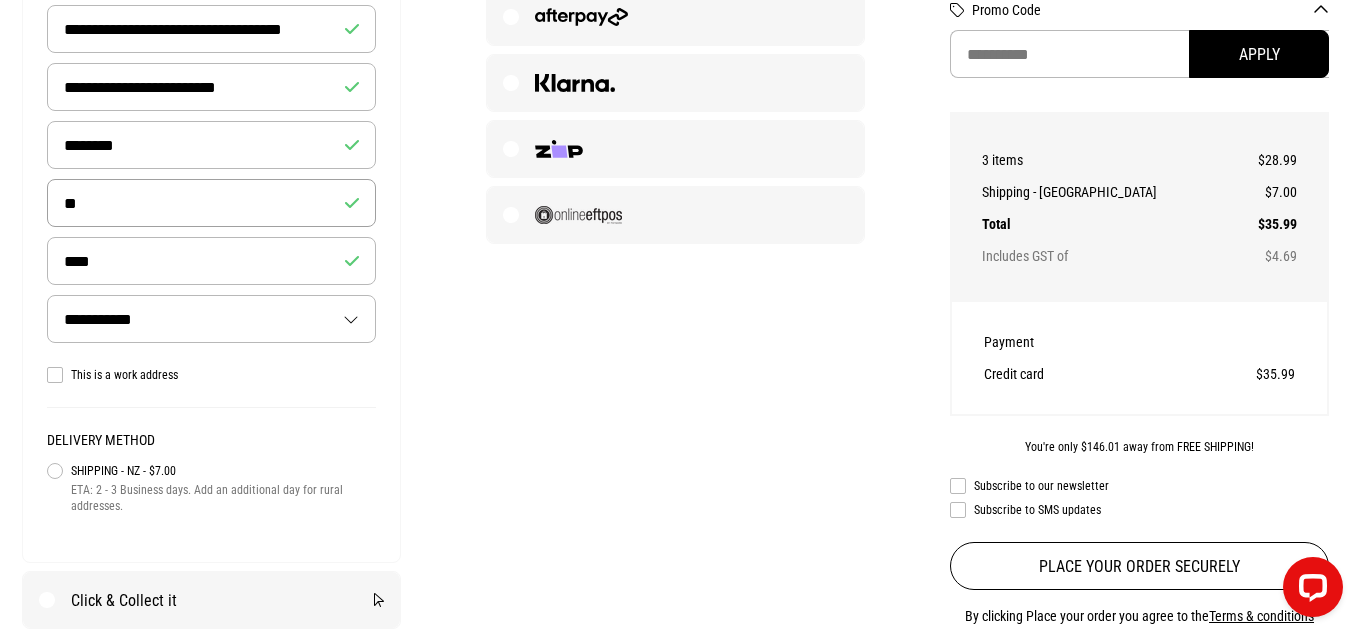 type on "*" 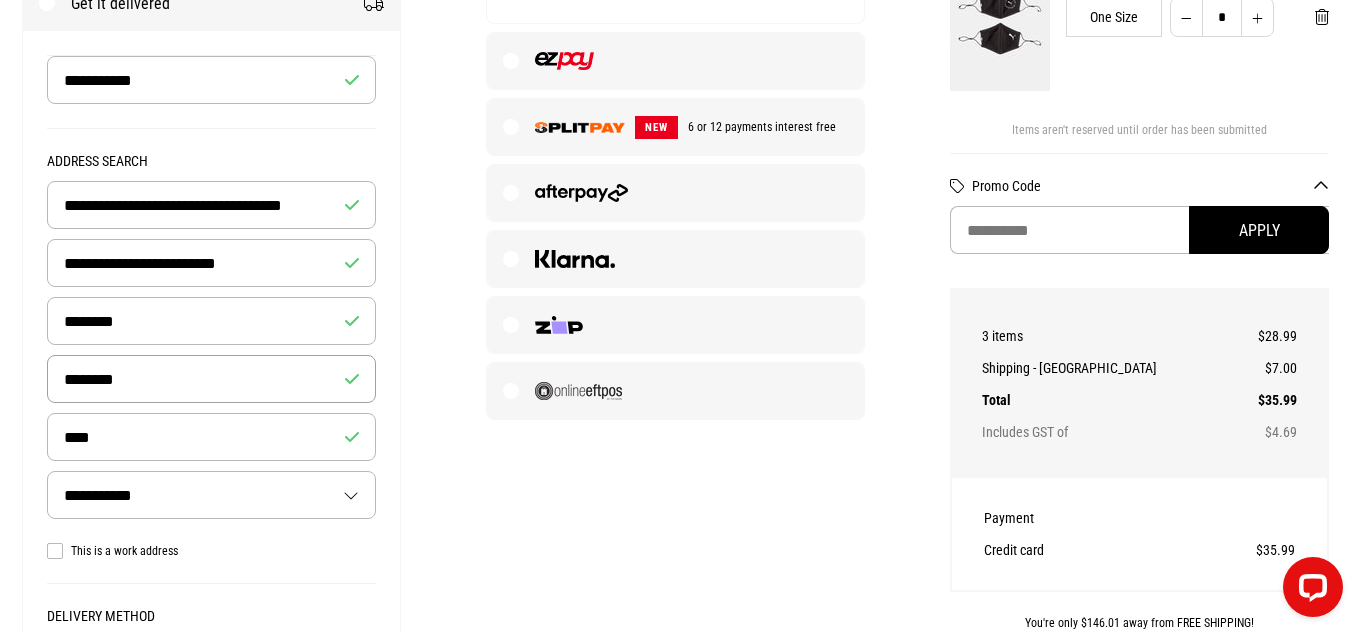 scroll, scrollTop: 668, scrollLeft: 0, axis: vertical 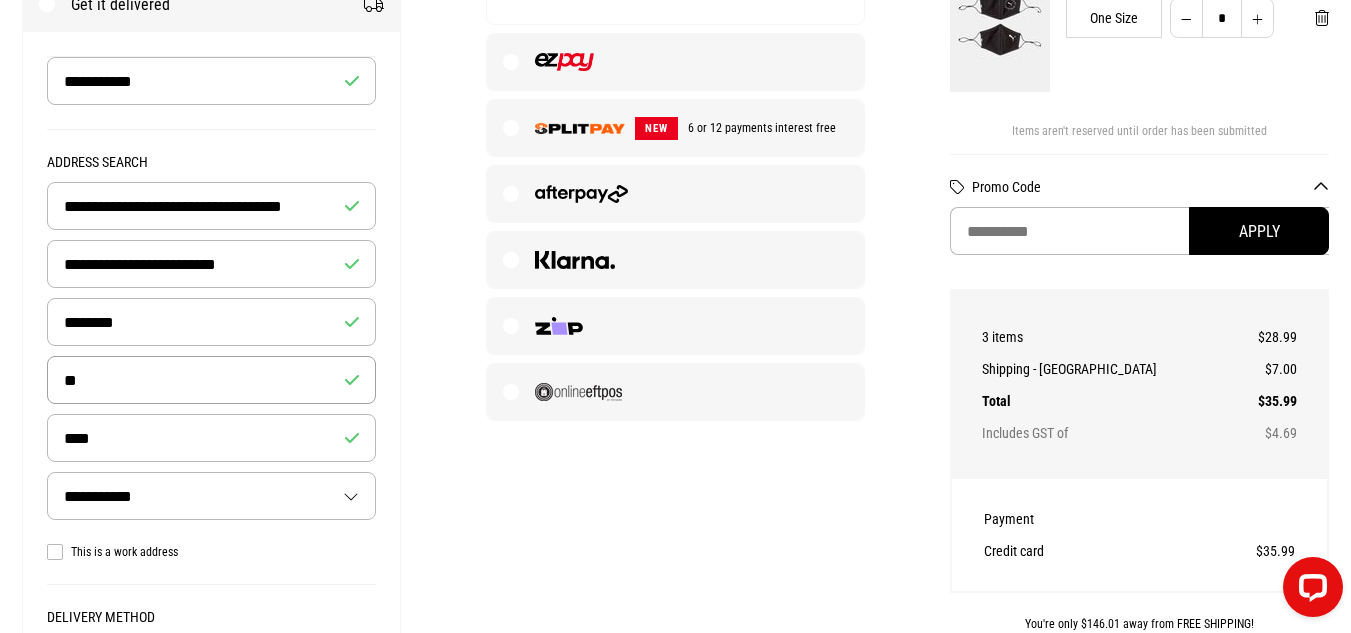 type on "*" 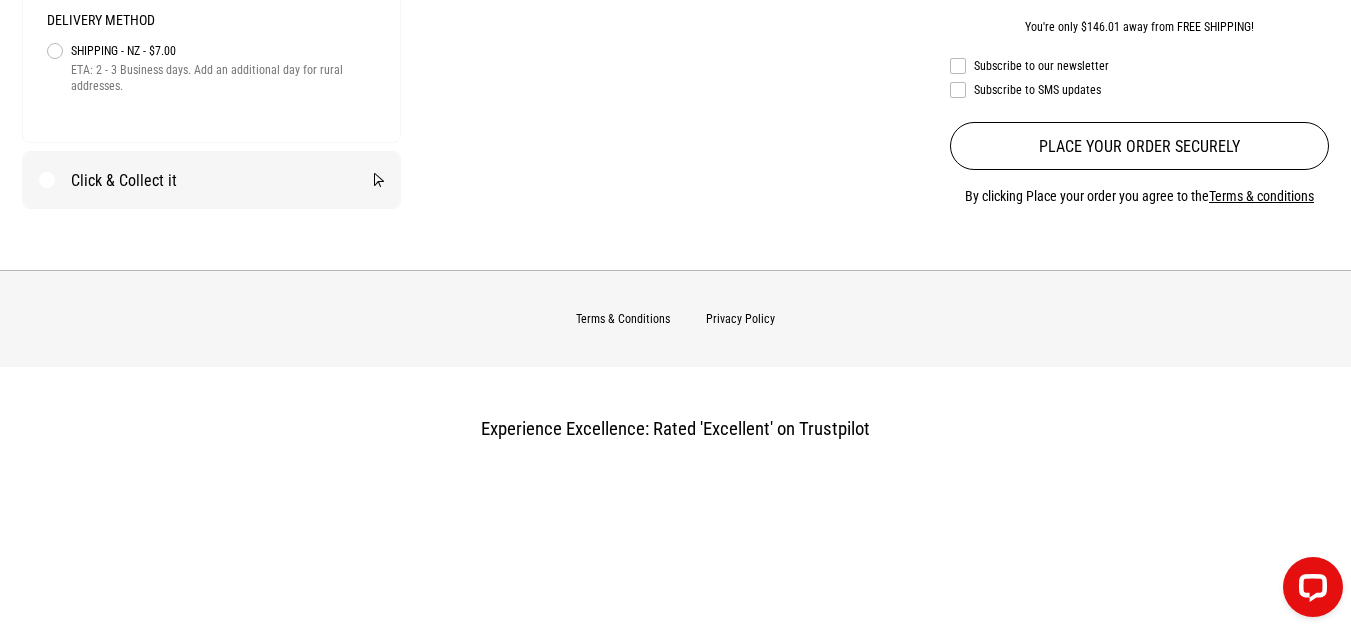 scroll, scrollTop: 1266, scrollLeft: 0, axis: vertical 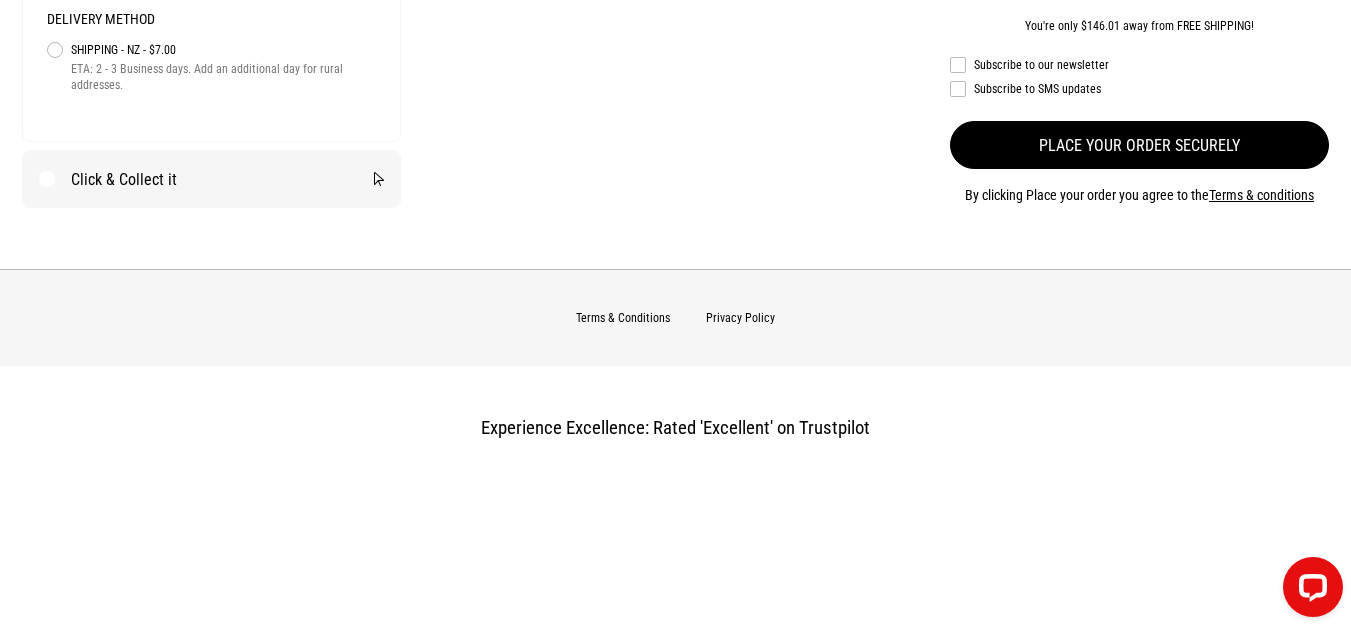 type on "*********" 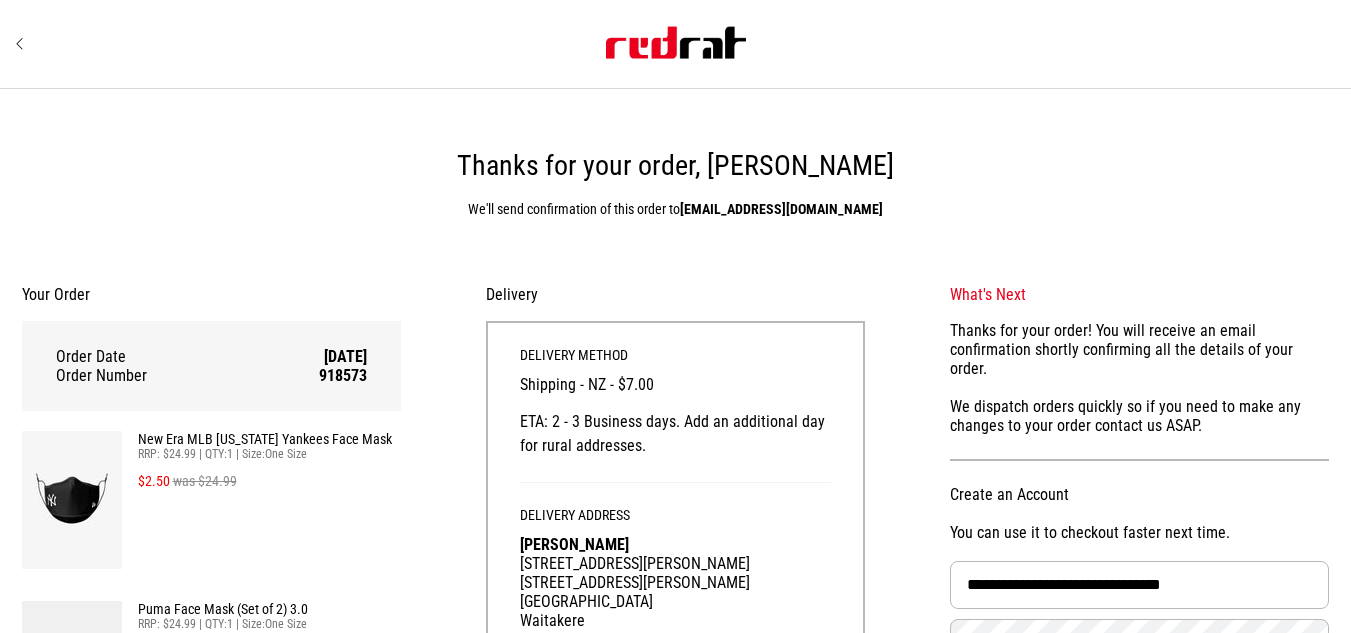 scroll, scrollTop: 0, scrollLeft: 0, axis: both 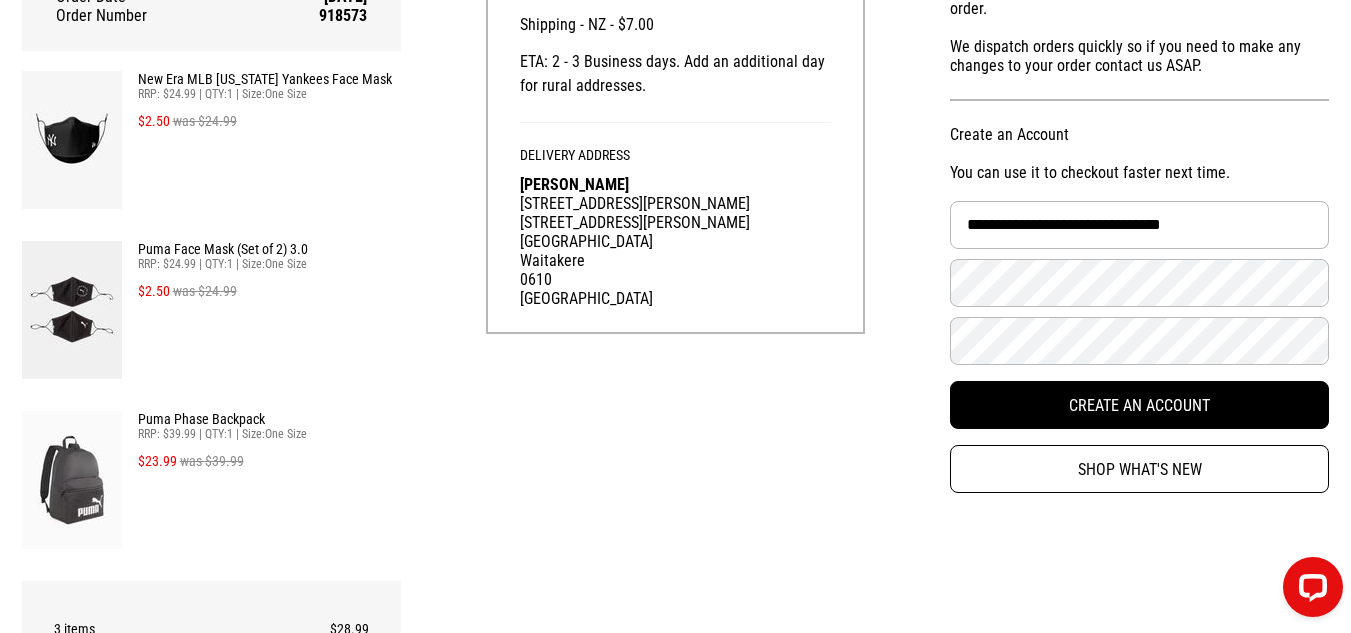 click on "Your Order     Order Date   12/07/2025   Order Number   918573       New Era MLB New York Yankees Face Mask
RRP: $24.99
|
QTY:  1
|
Size:  One Size
$2.50   was $24.99       Puma Face Mask (Set of 2) 3.0
RRP: $24.99
|
QTY:  1
|
Size:  One Size
$2.50   was $24.99       Puma Phase Backpack
RRP: $39.99
|
QTY:  1
|
Size:  One Size
$23.99   was $39.99         Order Summary   3 items   $28.99   Shipping - NZ   $7.00       Total   $35.99   Includes GST of   $4.69   Payment   Credit card   $35.99     Delivery   Delivery Method
Shipping - NZ - $7.00
ETA: 2 - 3 Business days. Add an additional day for rural addresses.
Delivery Address   Janine Paul
173 Henderson Valley road, Henderson
173 Henderson Valley road
Auckland
Waitakere
0610
New Zealand
What's Next   We dispatch orders quickly so if you need to make any changes to your order contact us ASAP." at bounding box center (675, 409) 